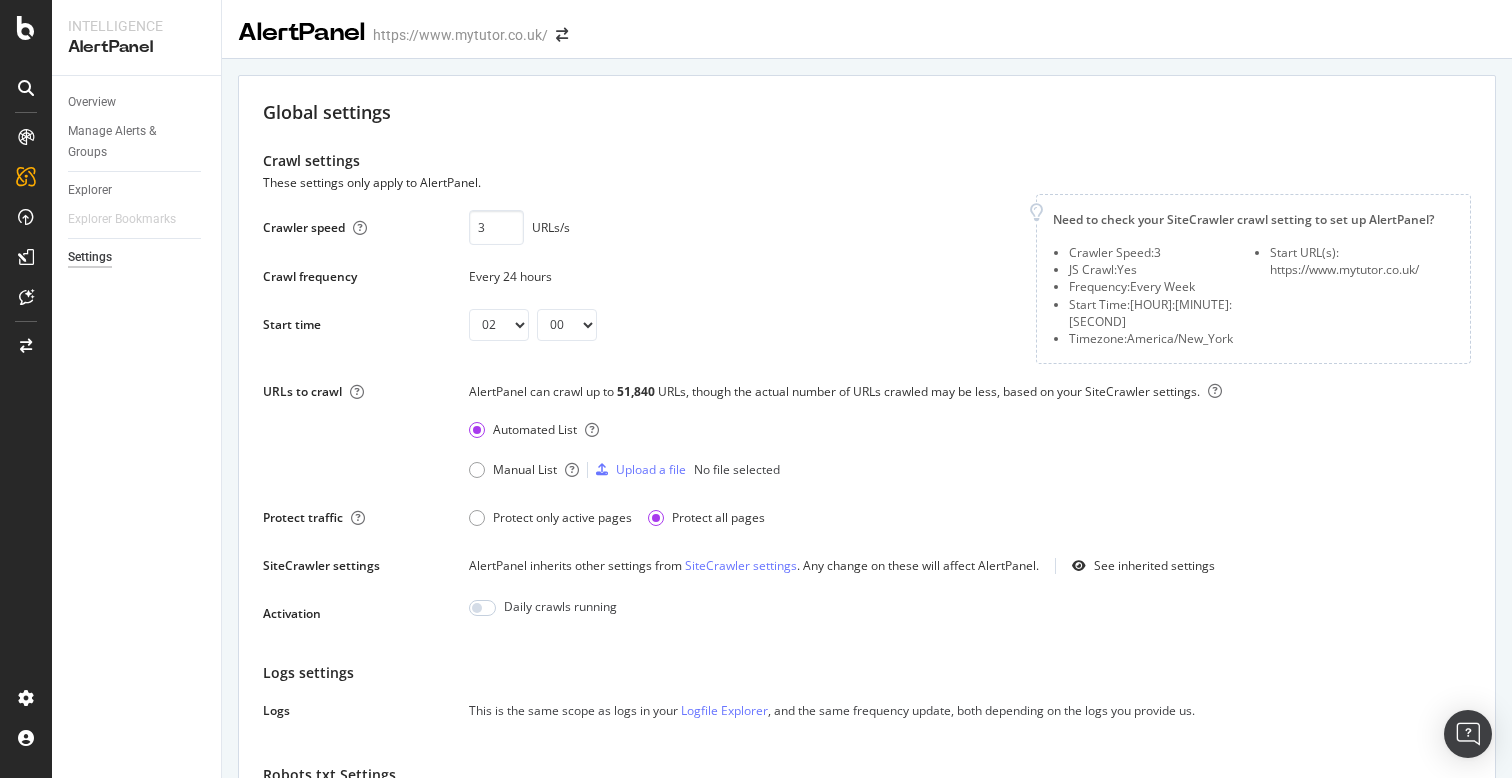 select on "02" 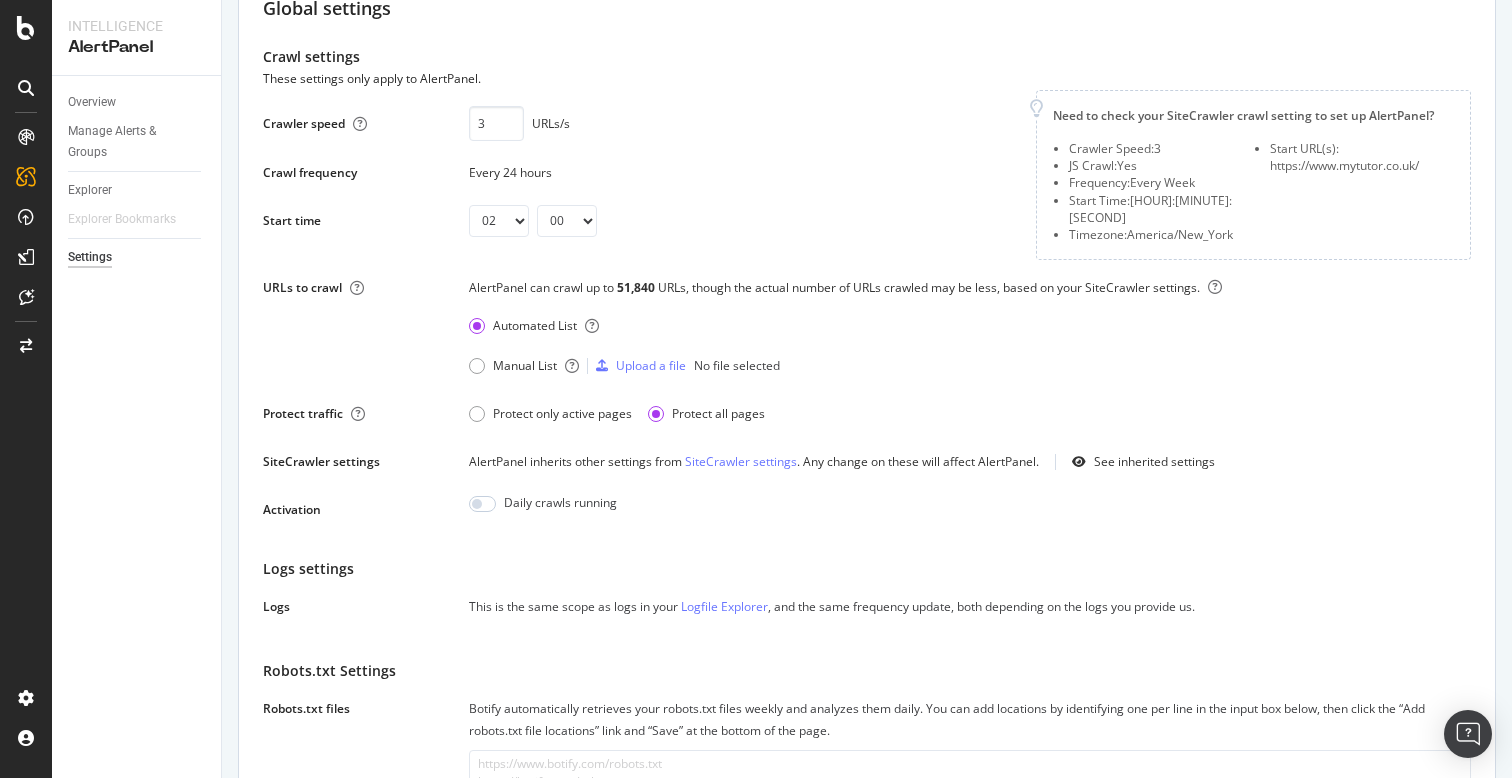 scroll, scrollTop: 0, scrollLeft: 0, axis: both 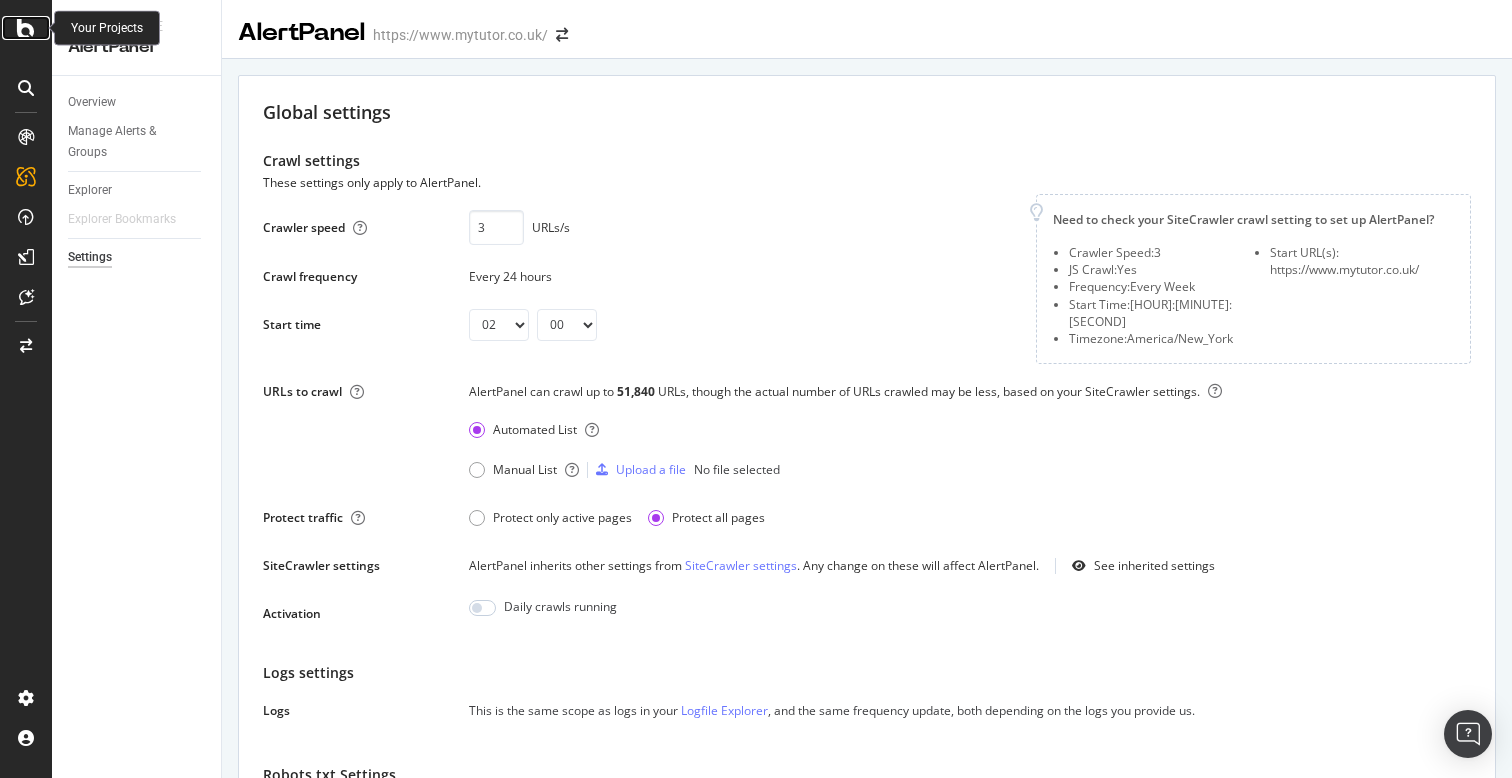 click at bounding box center [26, 28] 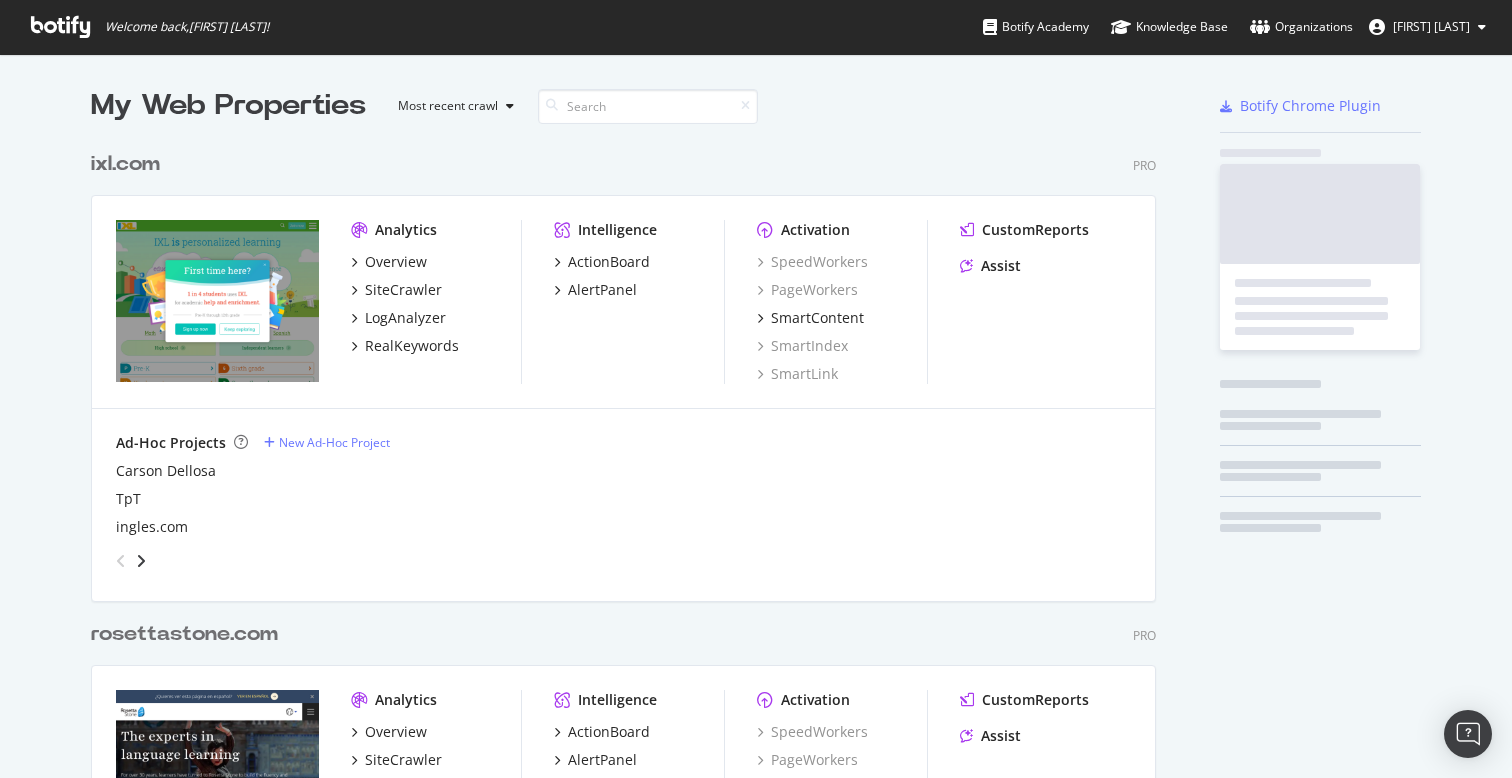 scroll, scrollTop: 1, scrollLeft: 1, axis: both 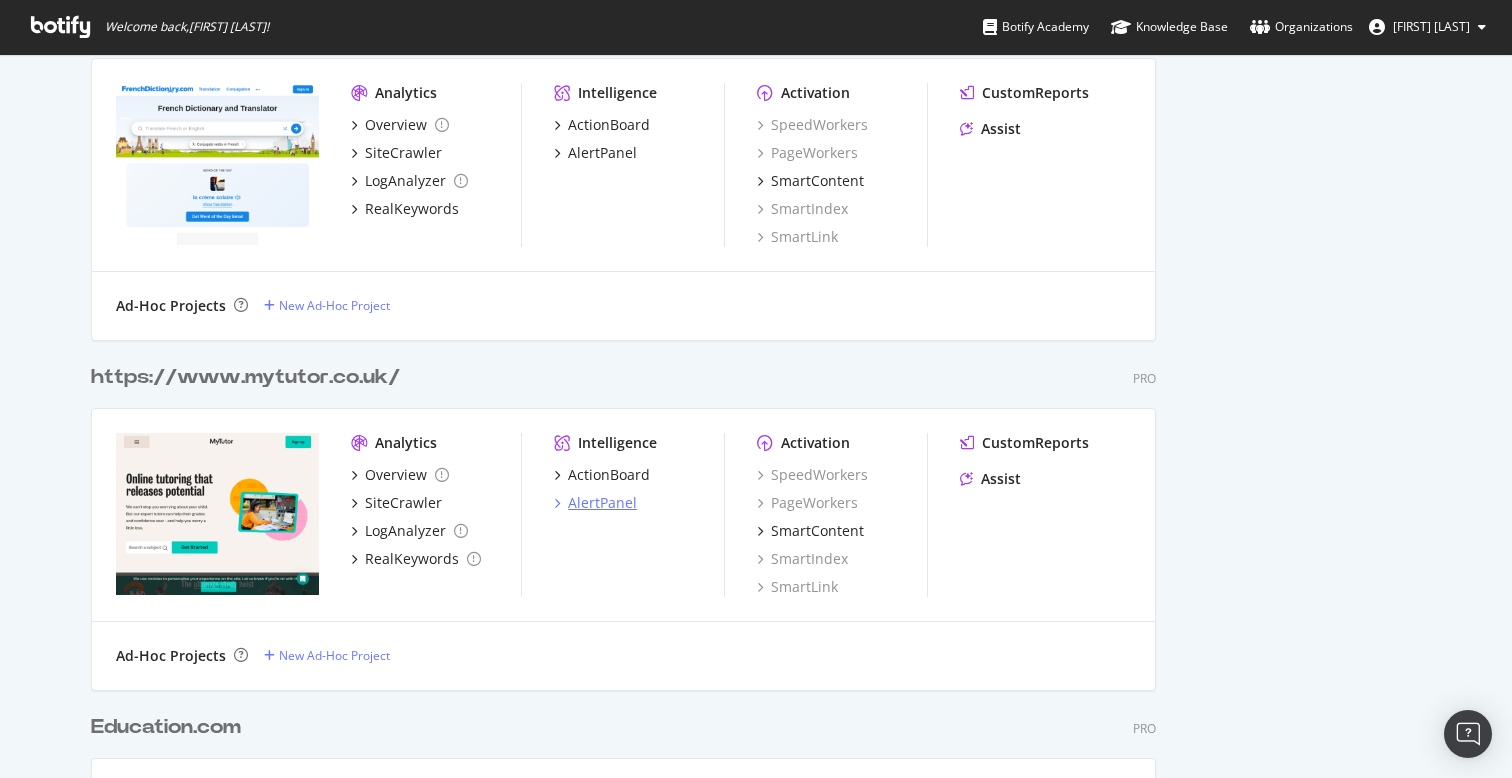 click on "AlertPanel" at bounding box center [602, 503] 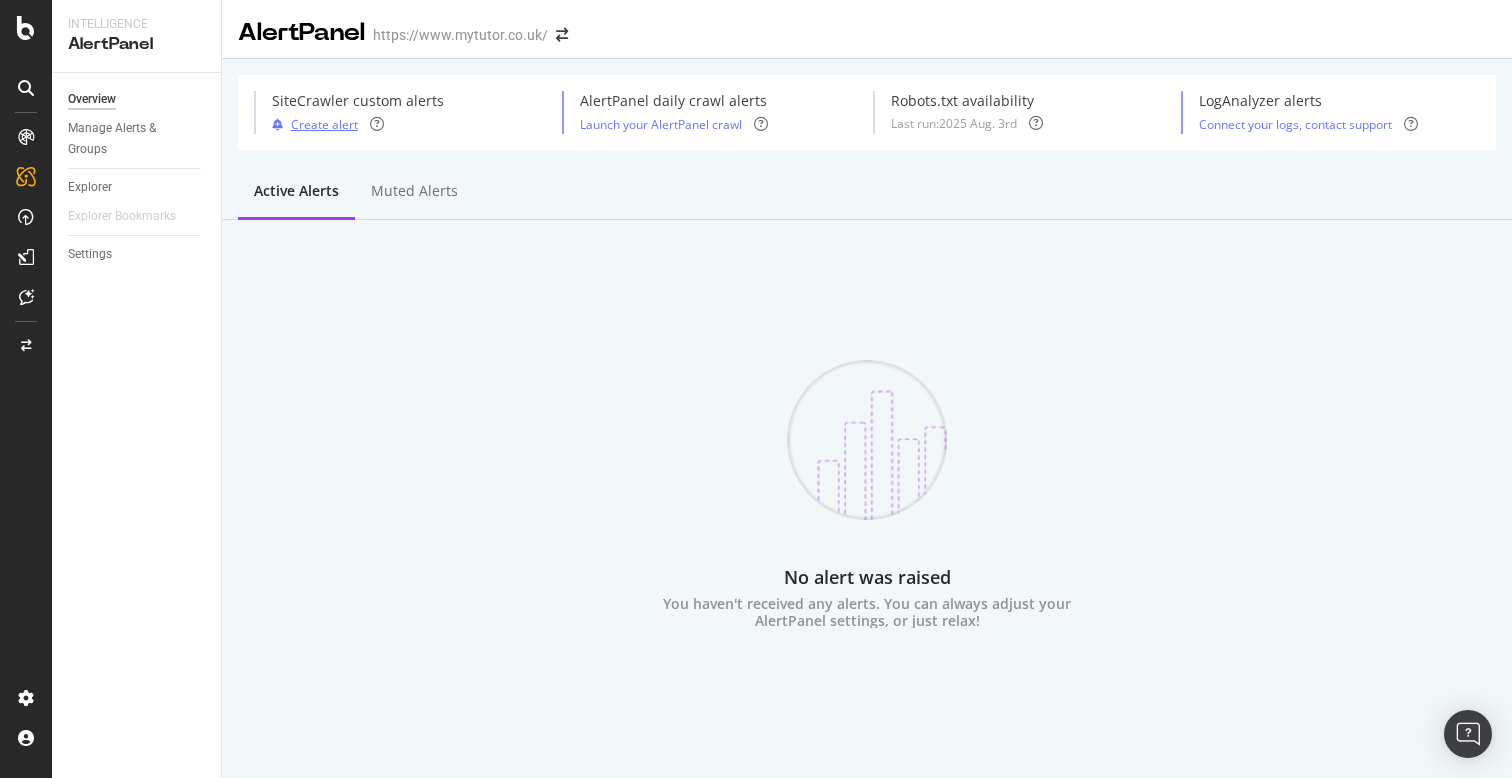 click on "Create alert" at bounding box center [324, 124] 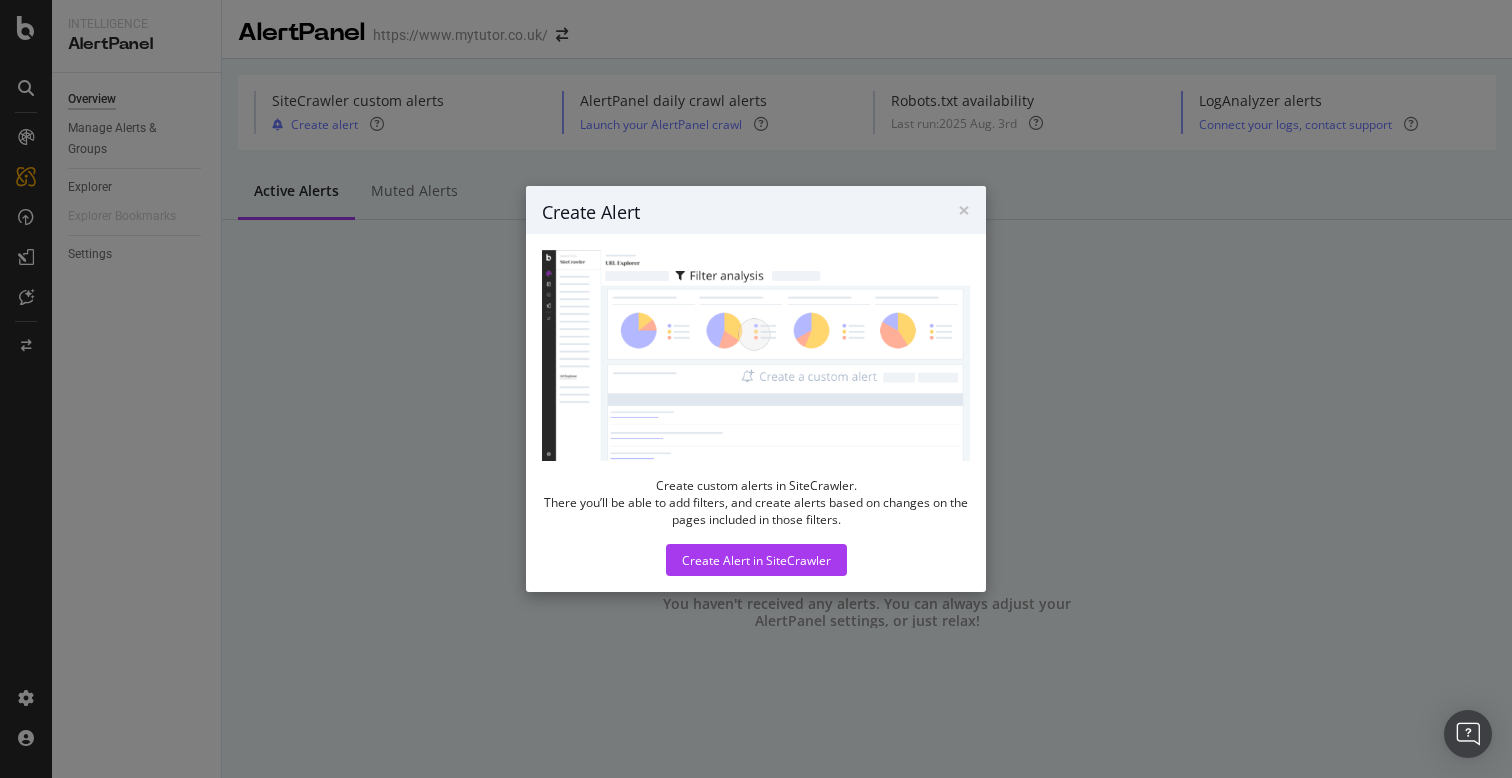 click at bounding box center (756, 355) 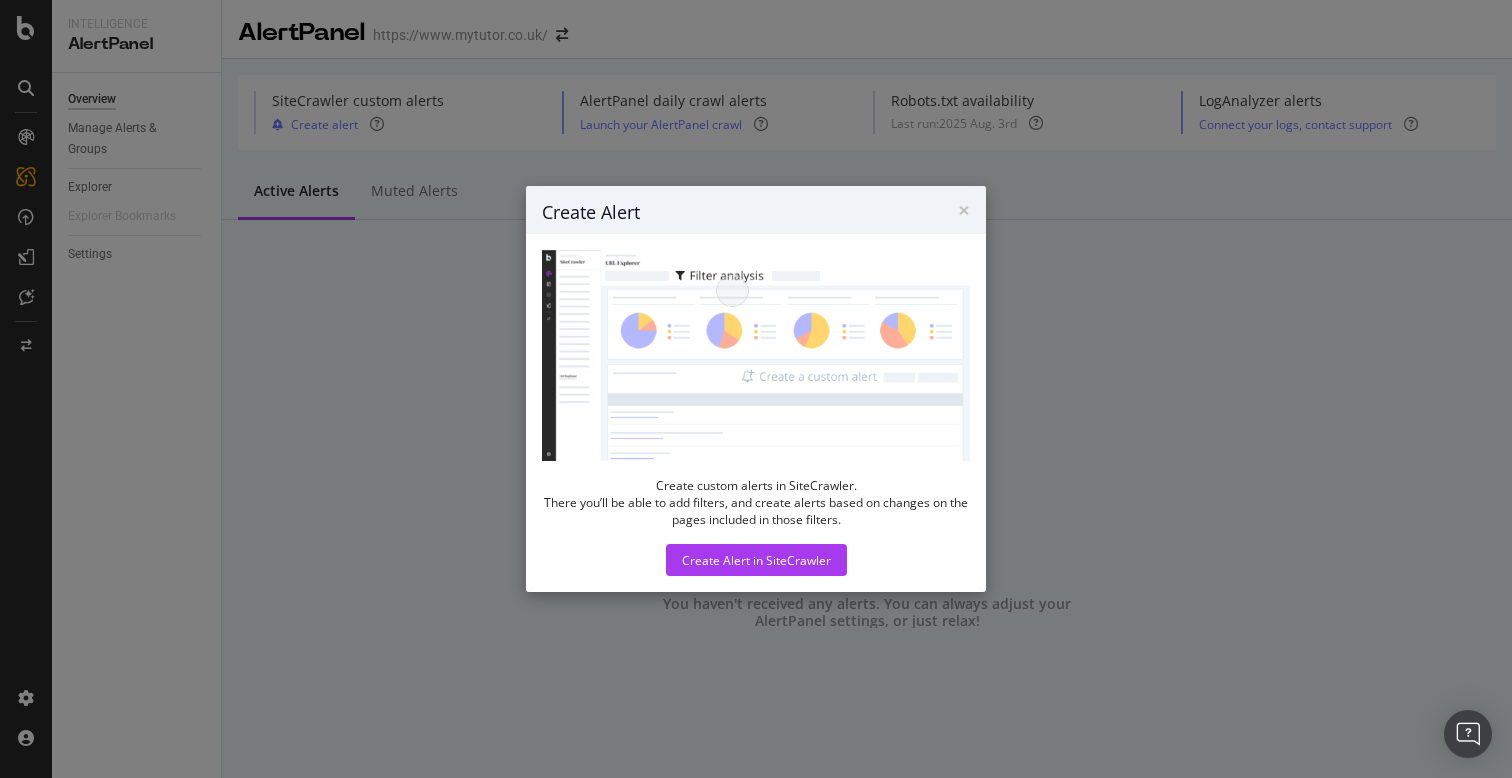 click on "× Close Create Alert" at bounding box center (756, 210) 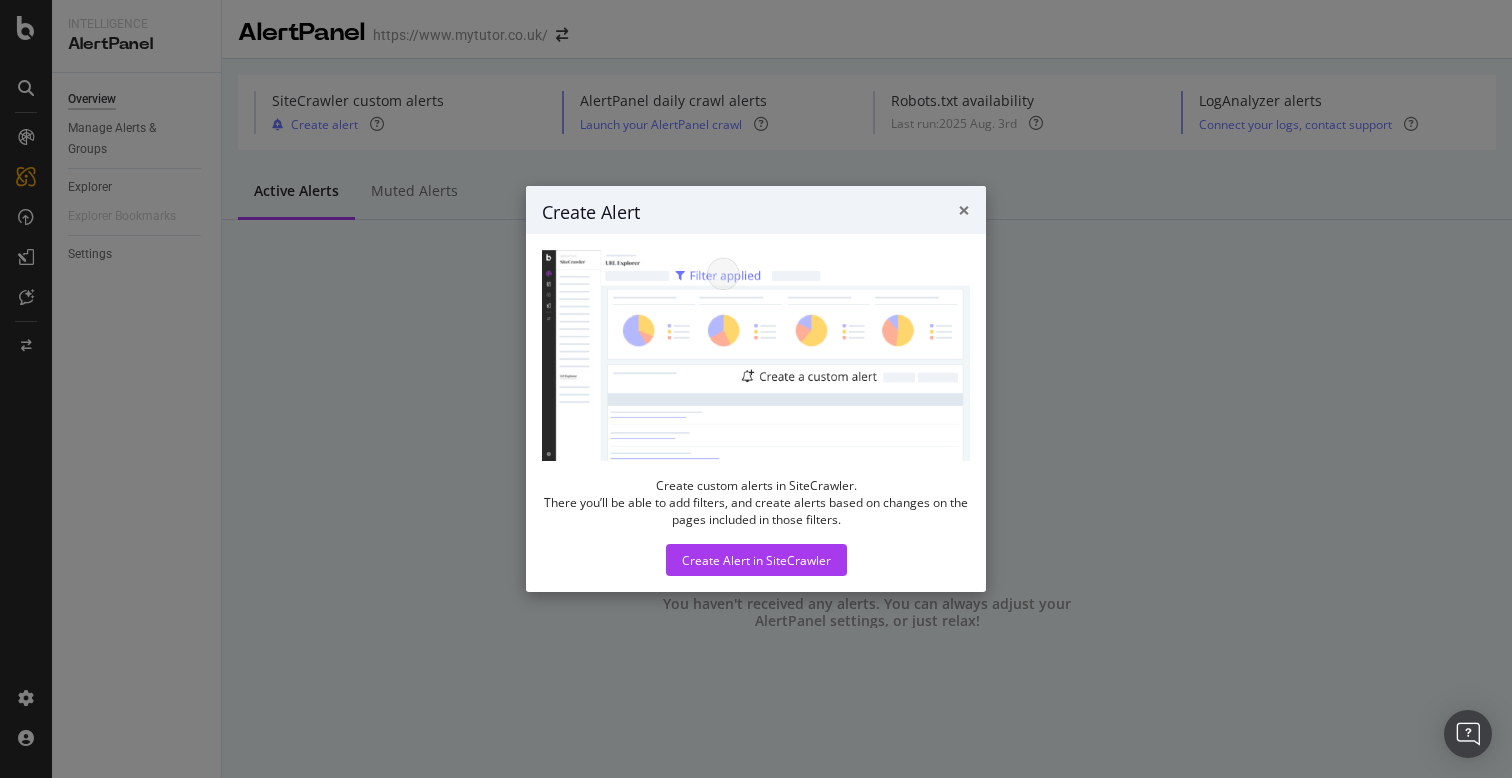 click on "×" at bounding box center [964, 210] 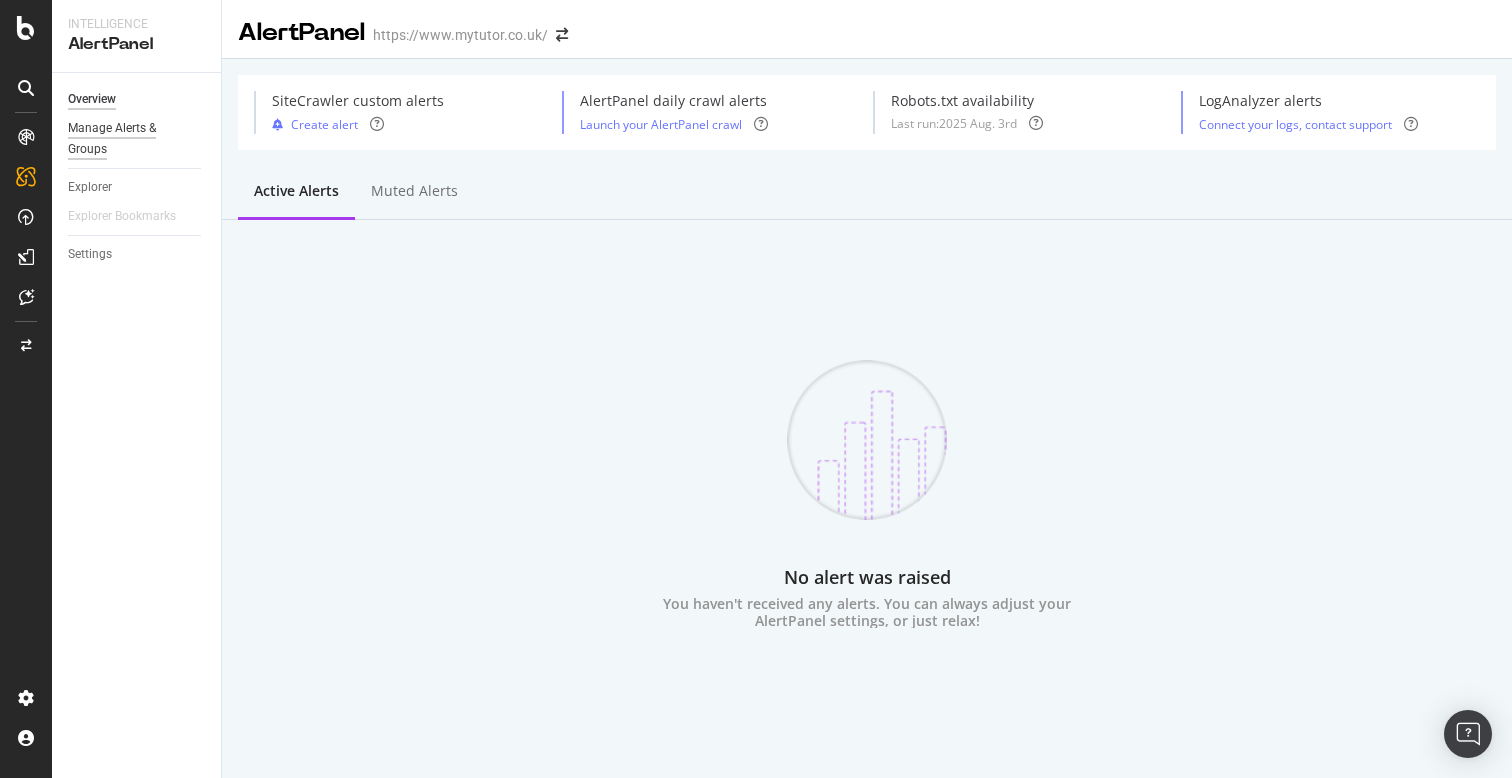 click on "Manage Alerts & Groups" at bounding box center [128, 139] 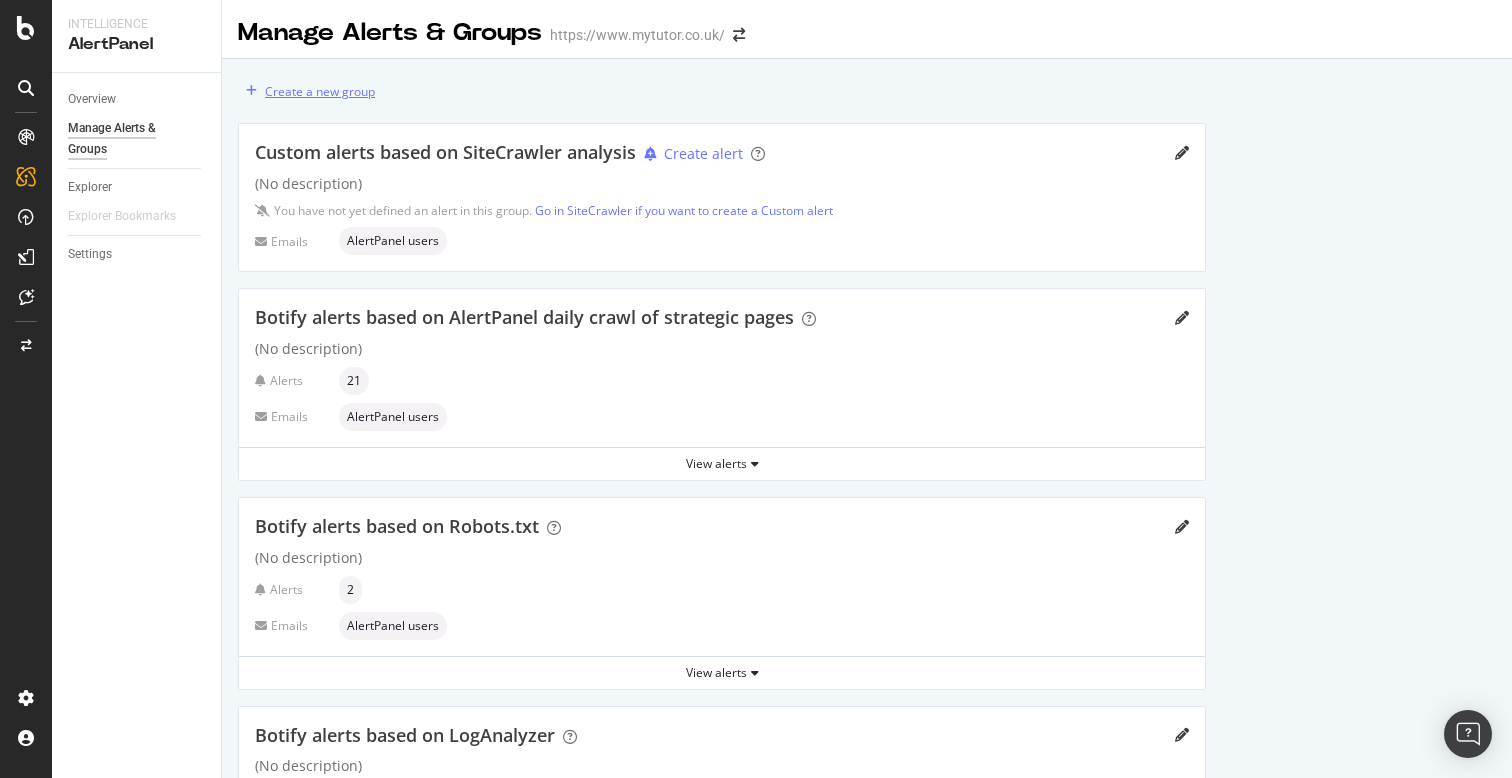 click on "Create a new group" at bounding box center (320, 91) 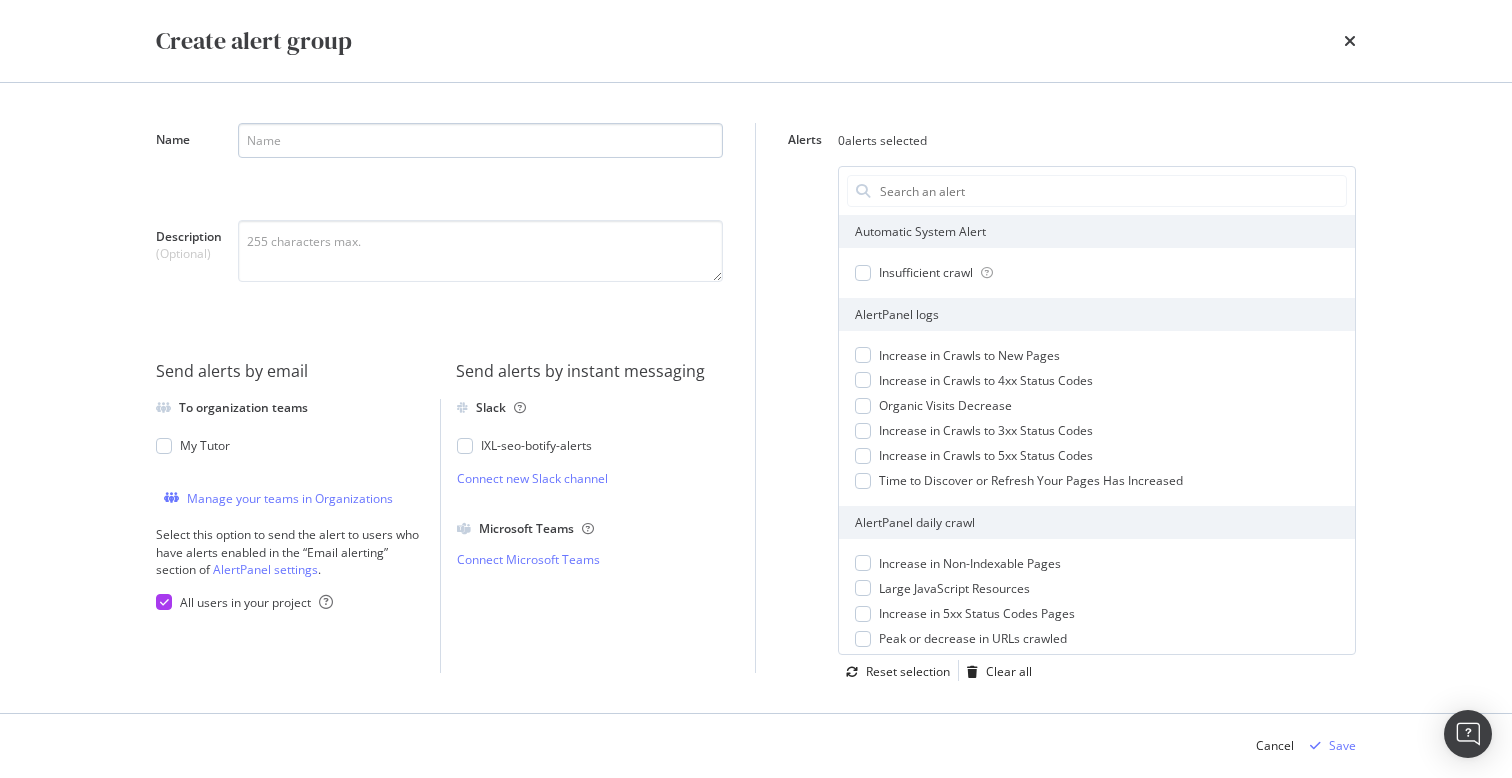 click on "Name" at bounding box center [480, 140] 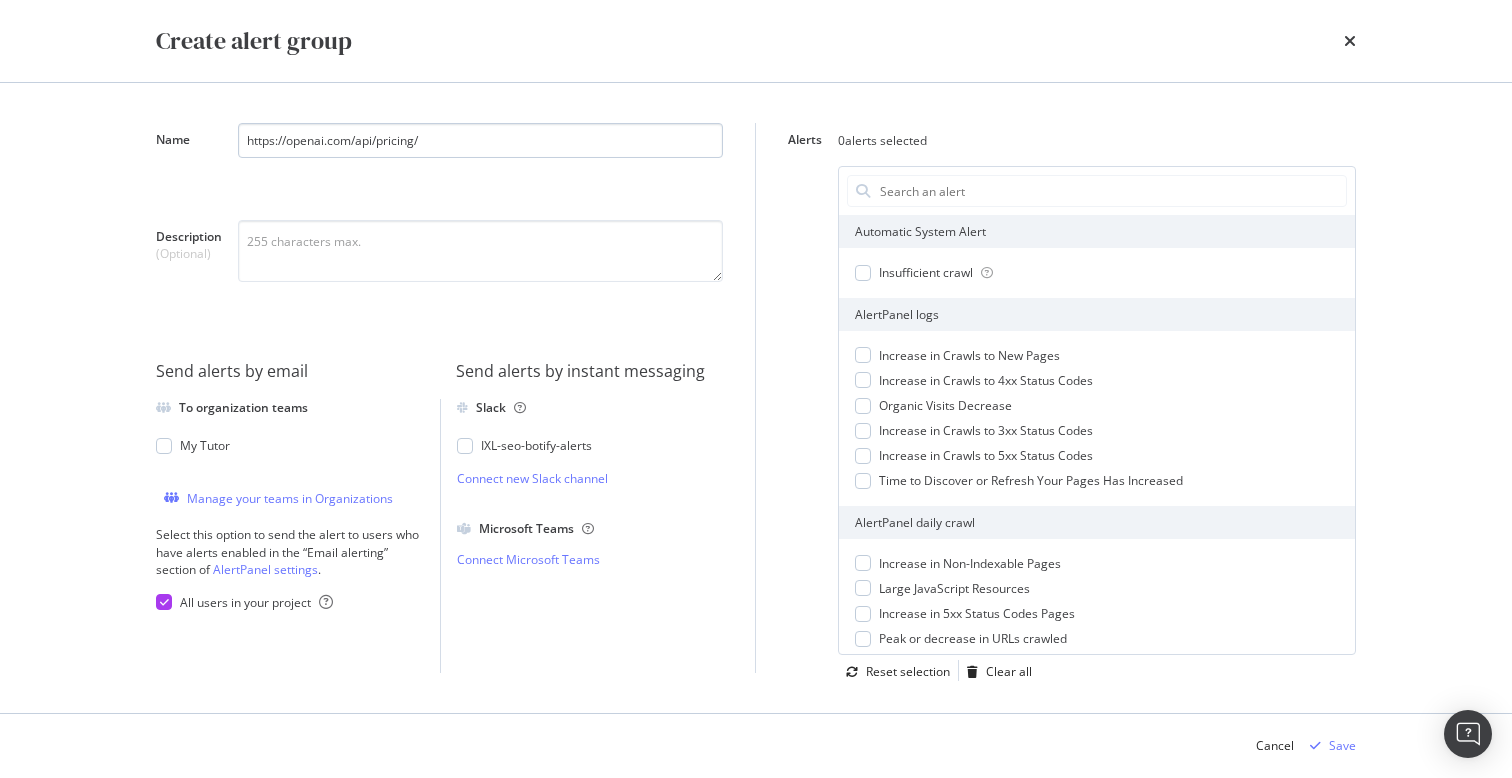 type 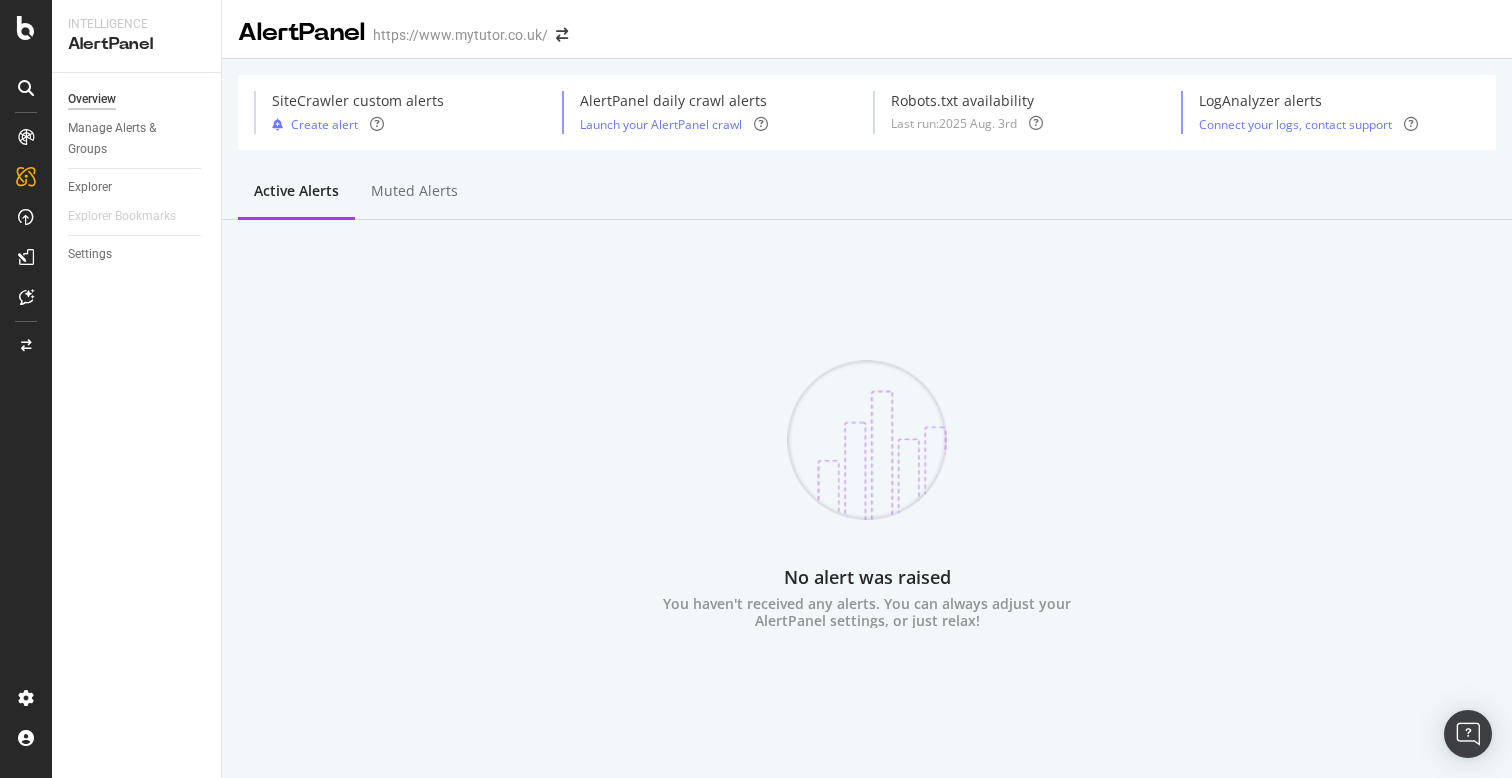click at bounding box center (26, 389) 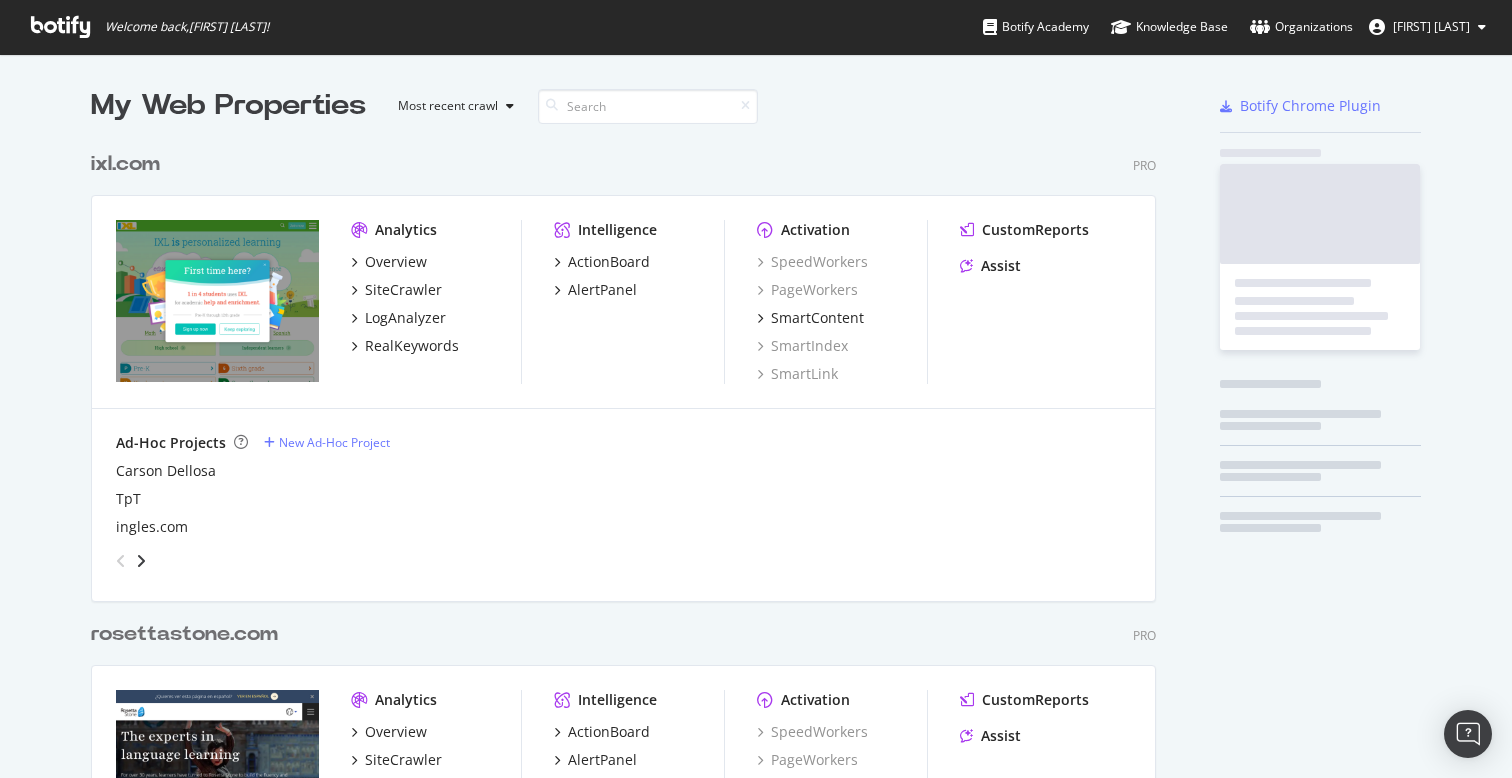 scroll, scrollTop: 1, scrollLeft: 1, axis: both 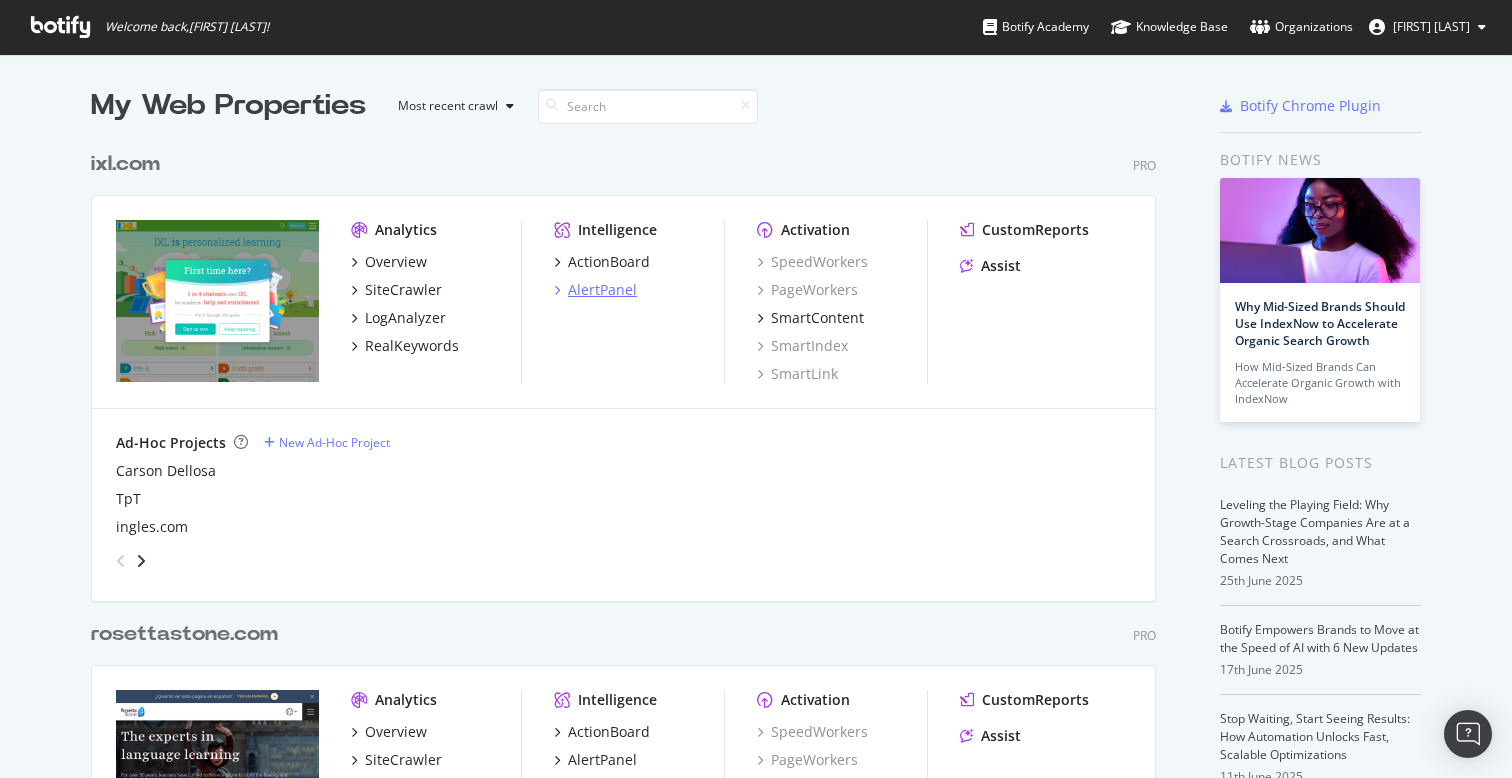 click on "AlertPanel" at bounding box center (602, 290) 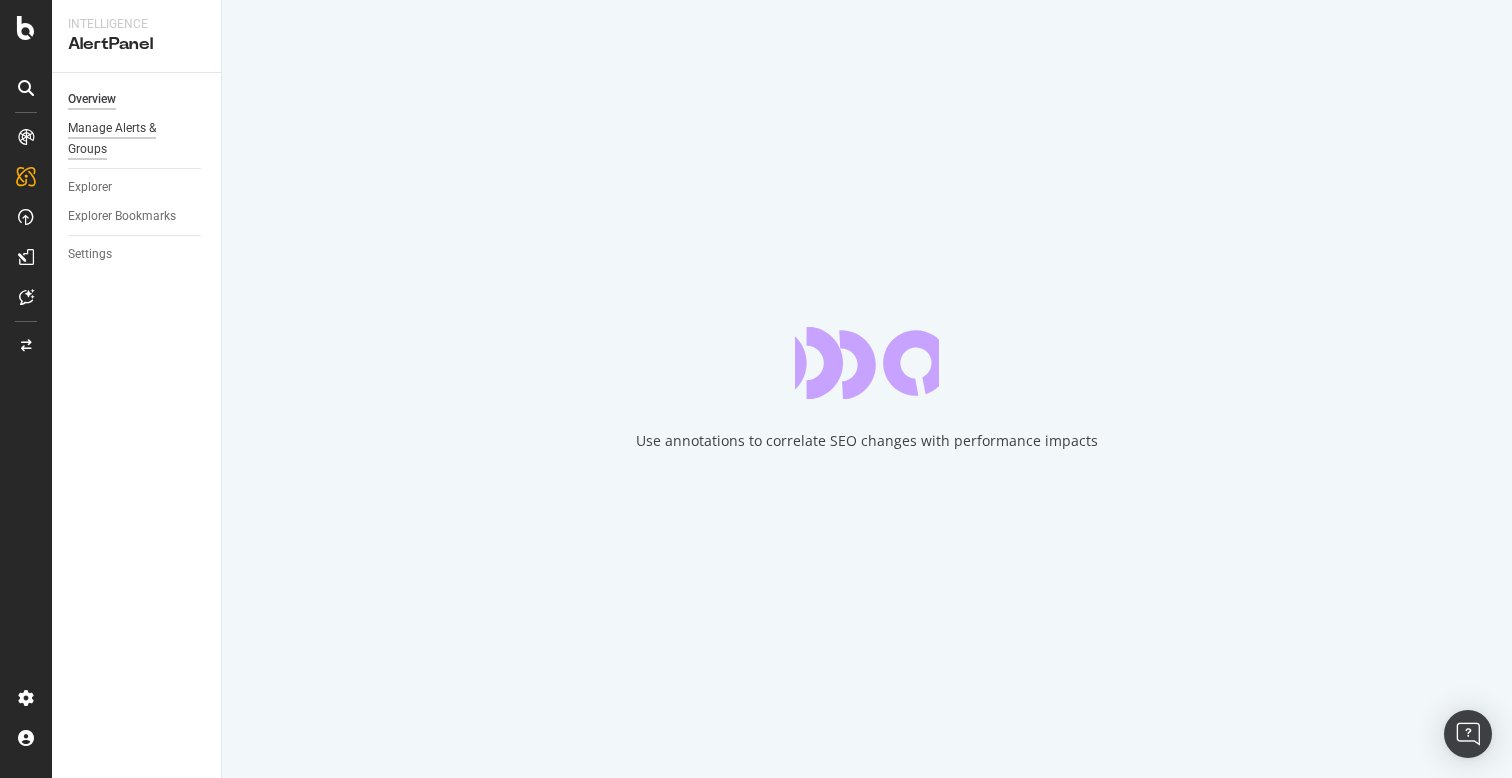 click on "Manage Alerts & Groups" at bounding box center [128, 139] 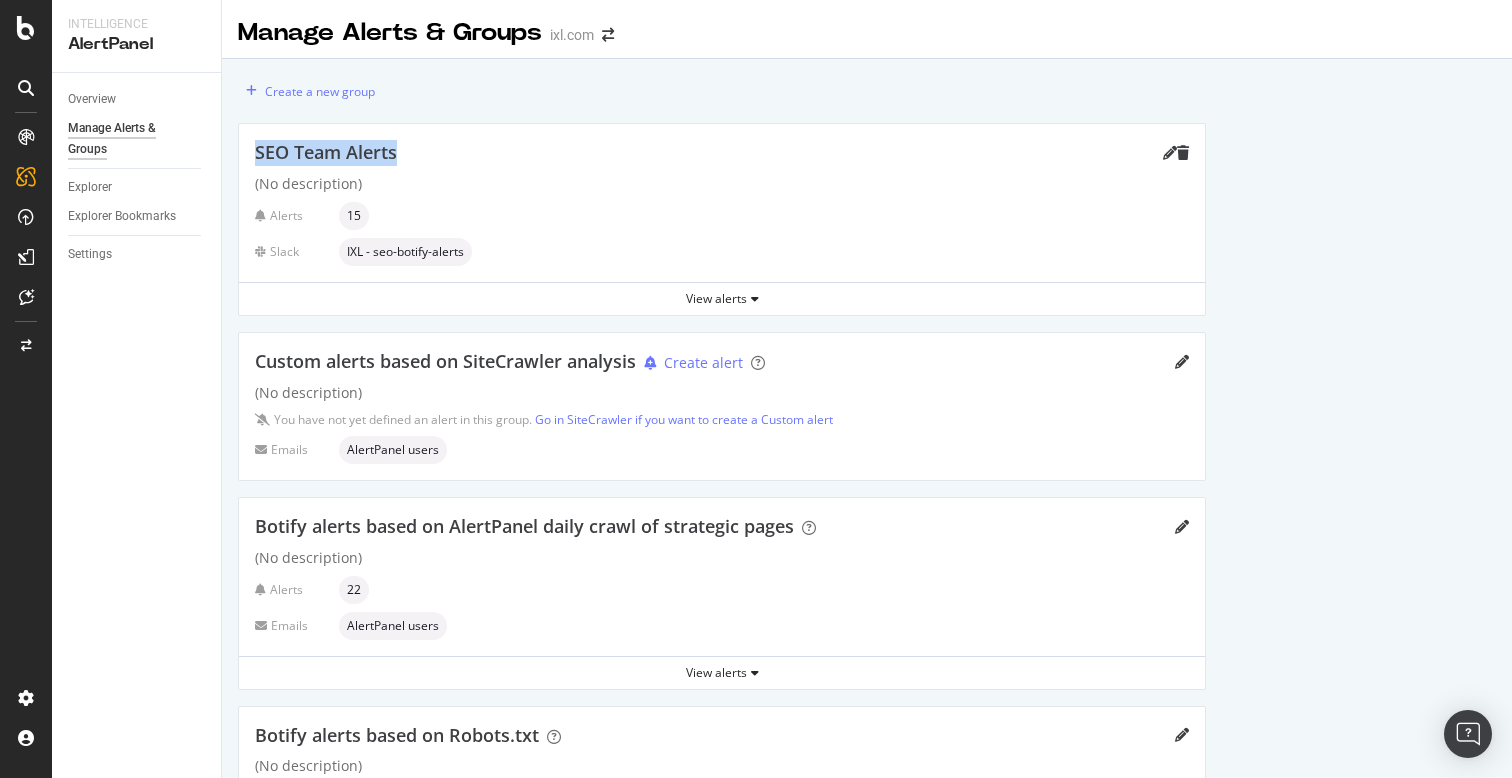 drag, startPoint x: 252, startPoint y: 153, endPoint x: 410, endPoint y: 153, distance: 158 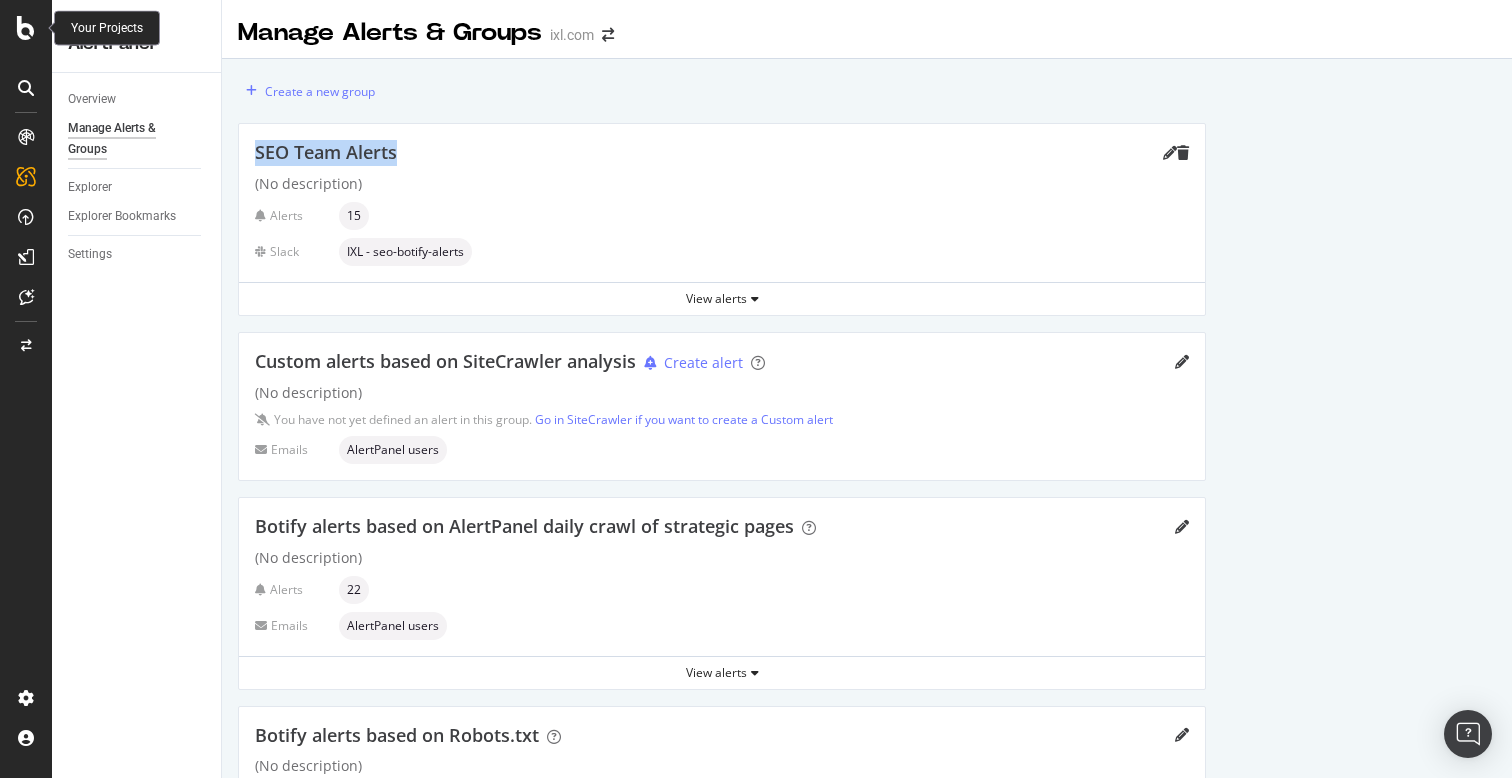 click at bounding box center (26, 28) 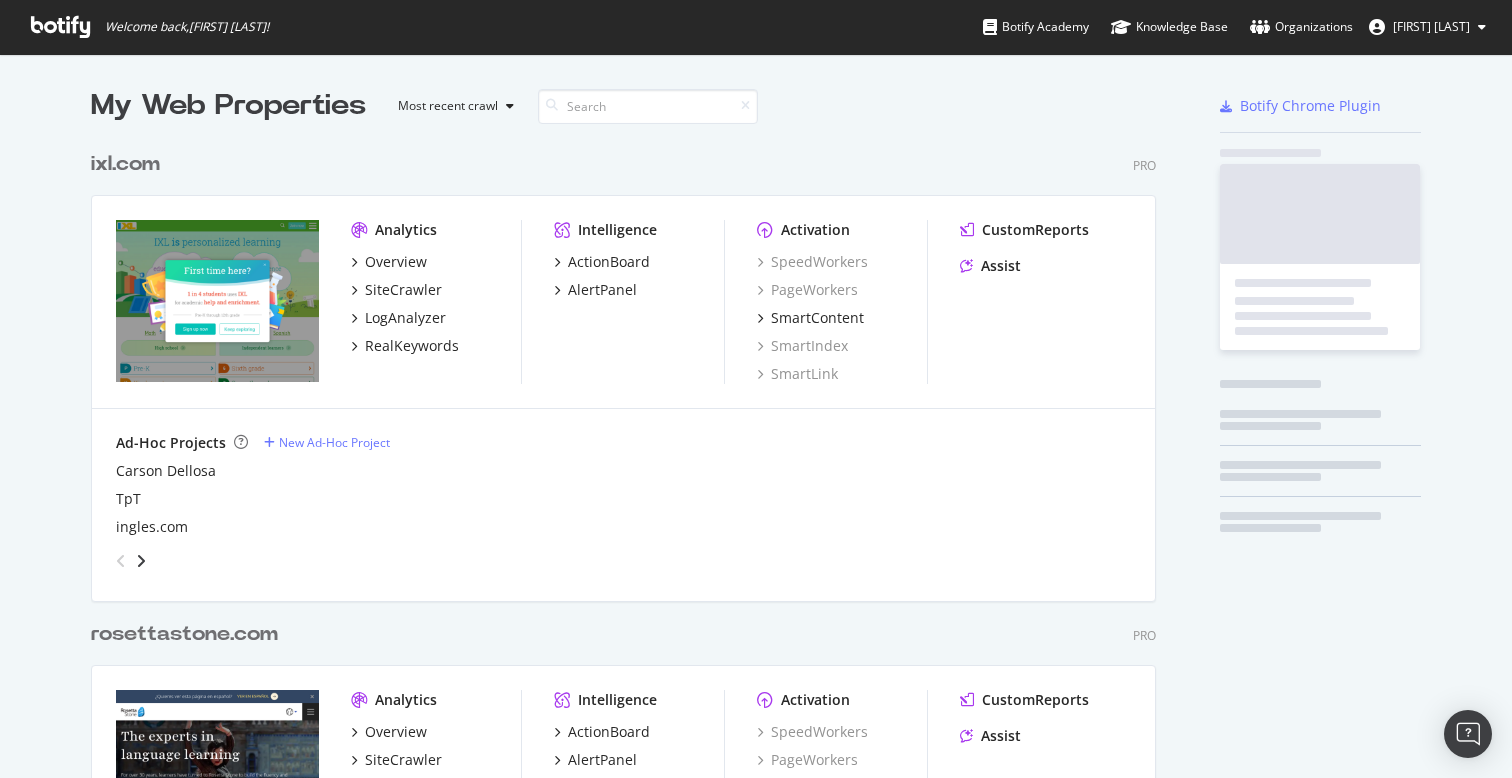 scroll, scrollTop: 1, scrollLeft: 1, axis: both 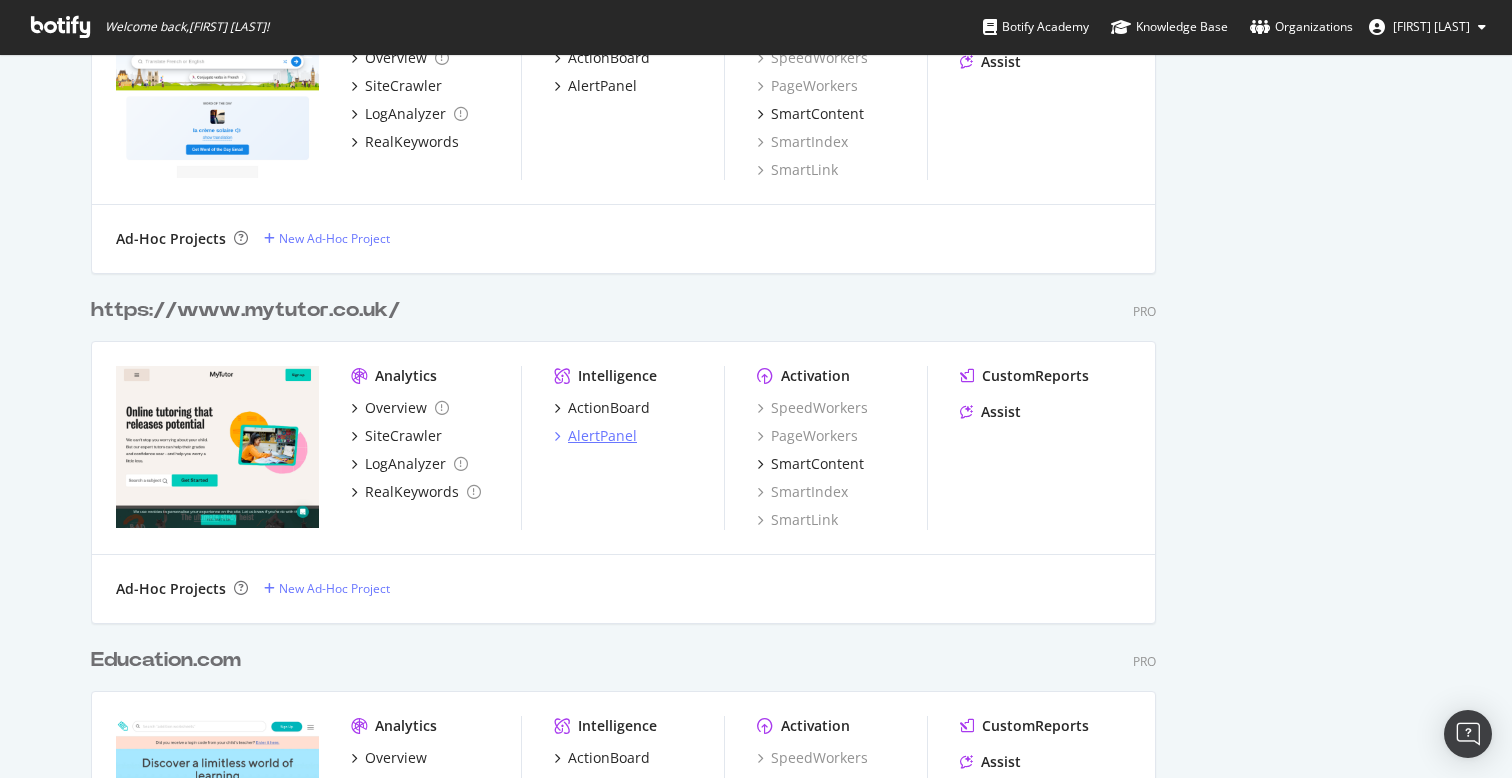 click on "AlertPanel" at bounding box center (602, 436) 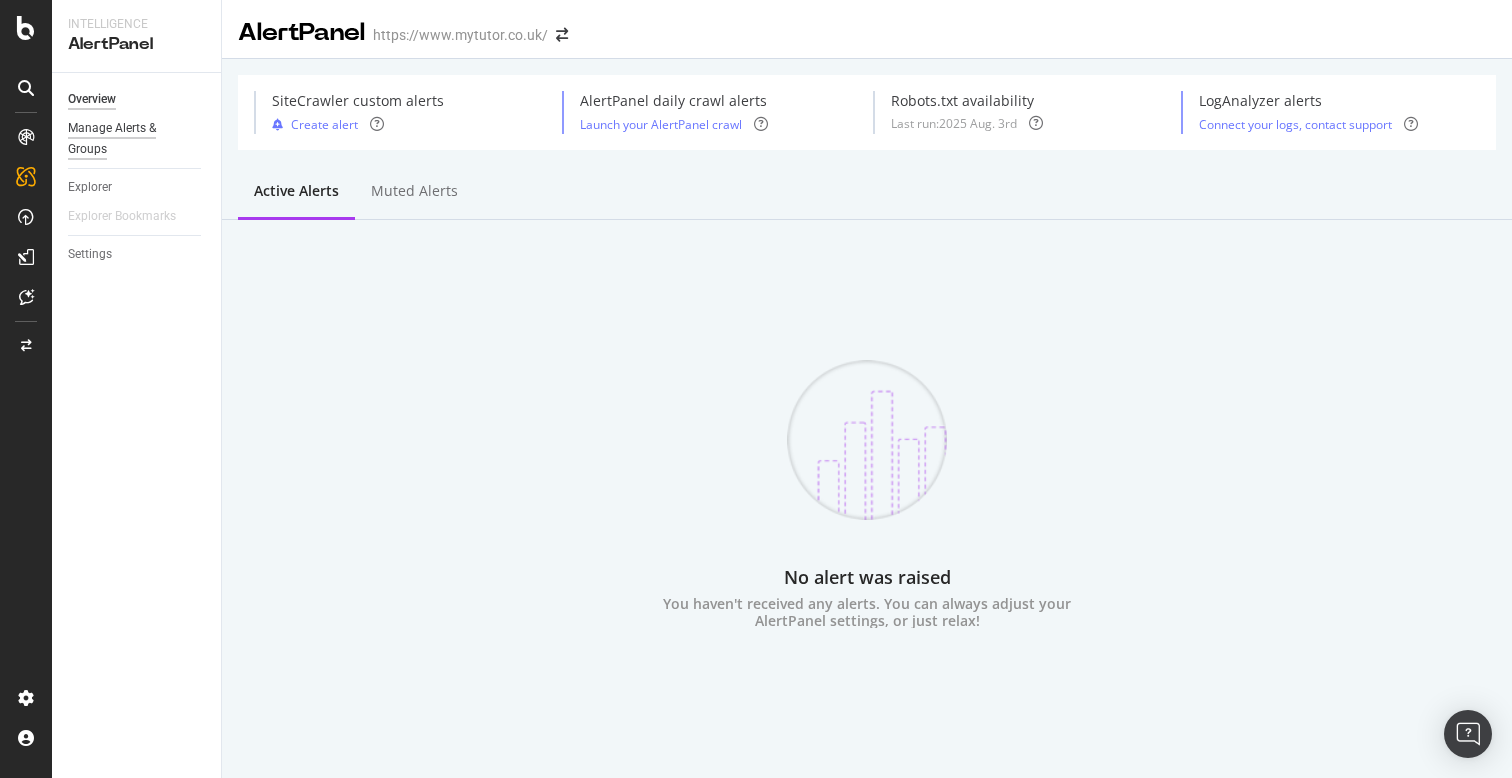 click on "Manage Alerts & Groups" at bounding box center (128, 139) 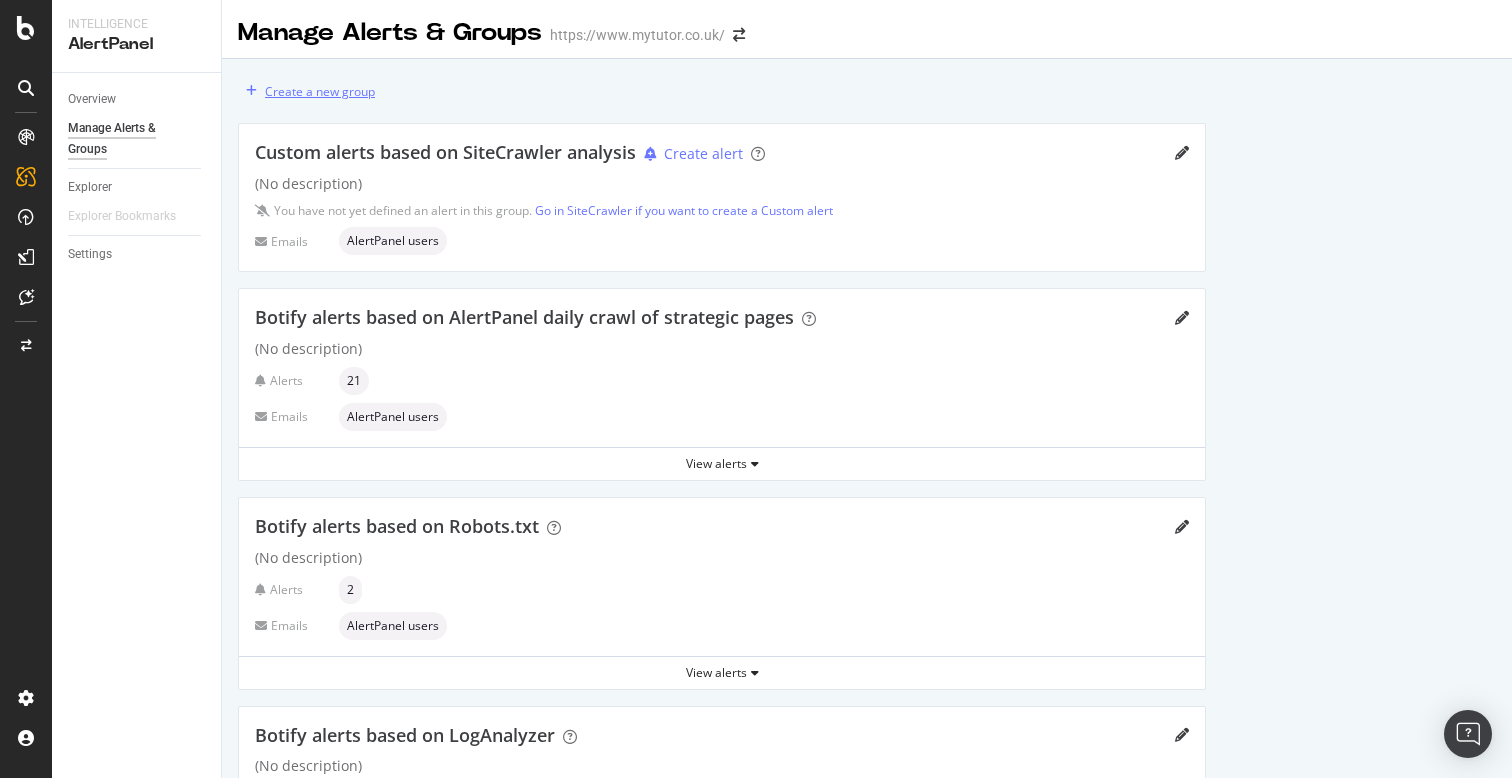 click on "Create a new group" at bounding box center (306, 91) 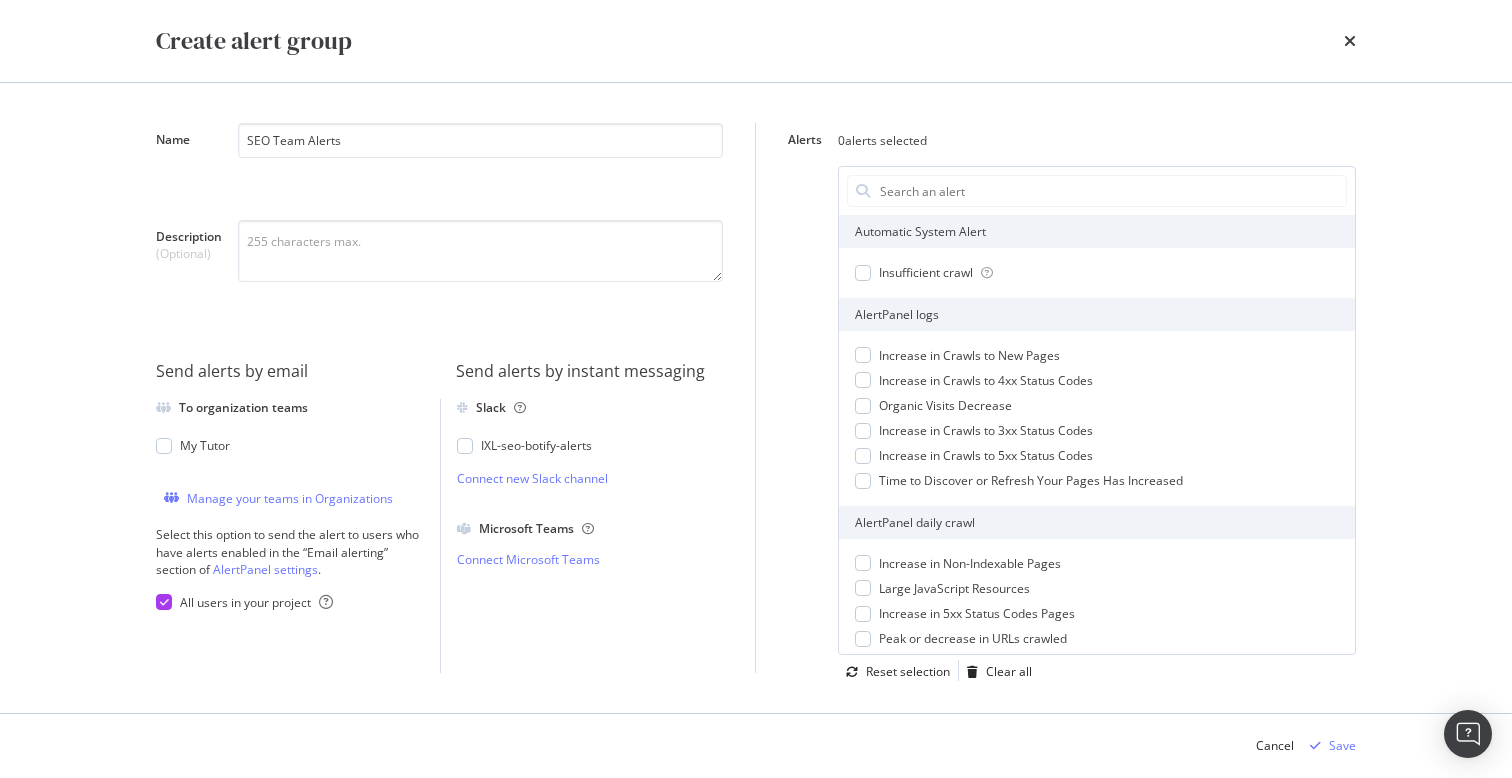 type on "SEO Team Alerts" 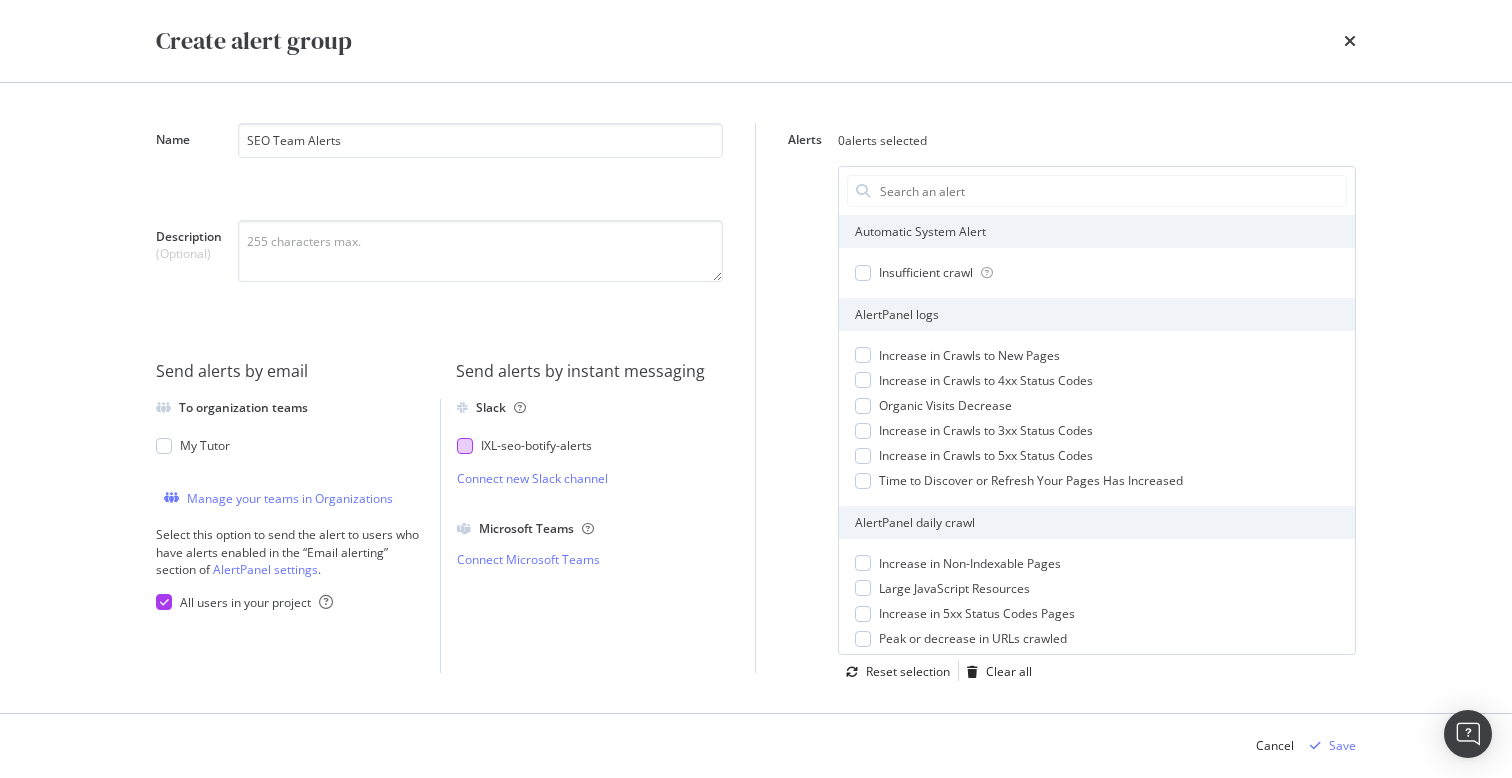 click at bounding box center [465, 446] 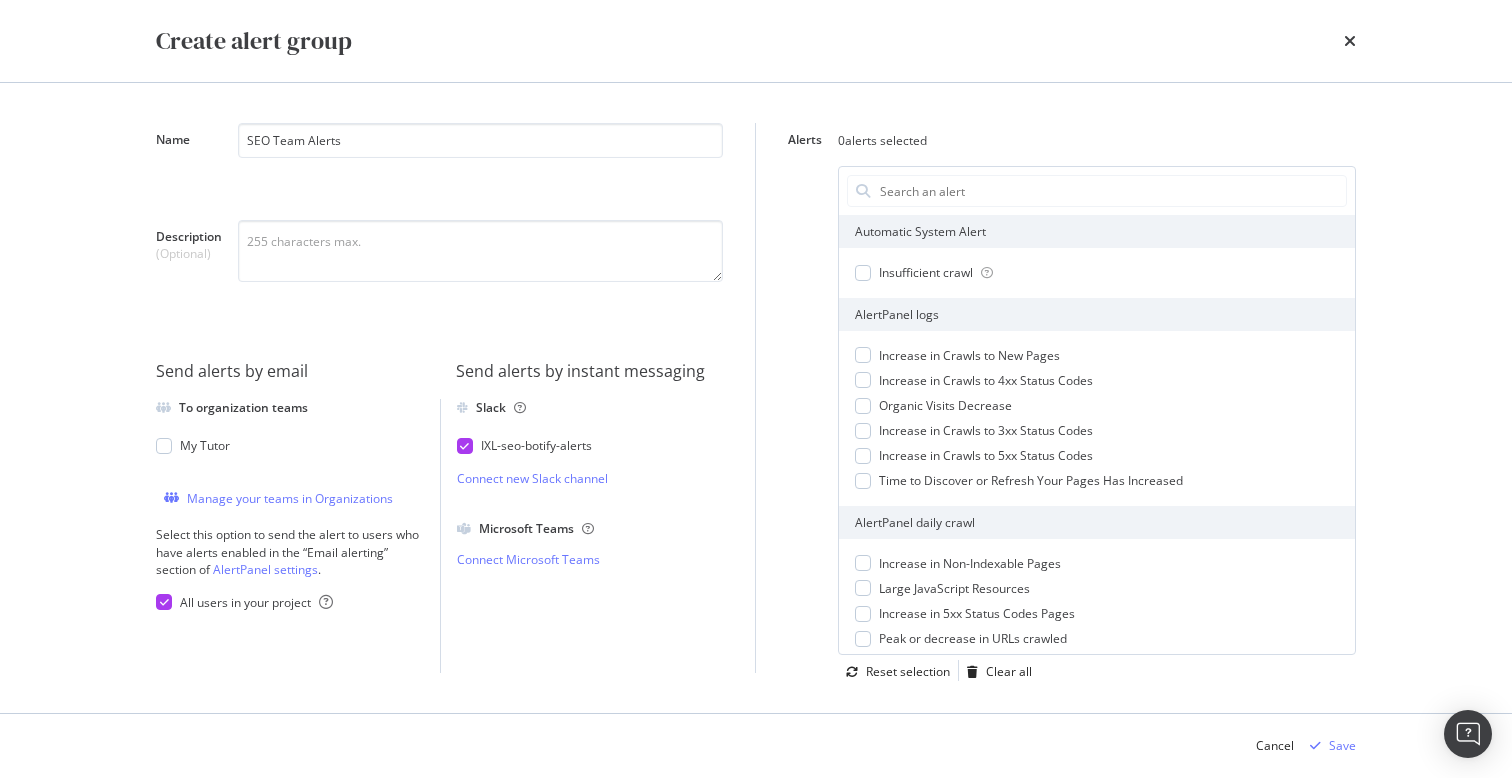 click at bounding box center (164, 602) 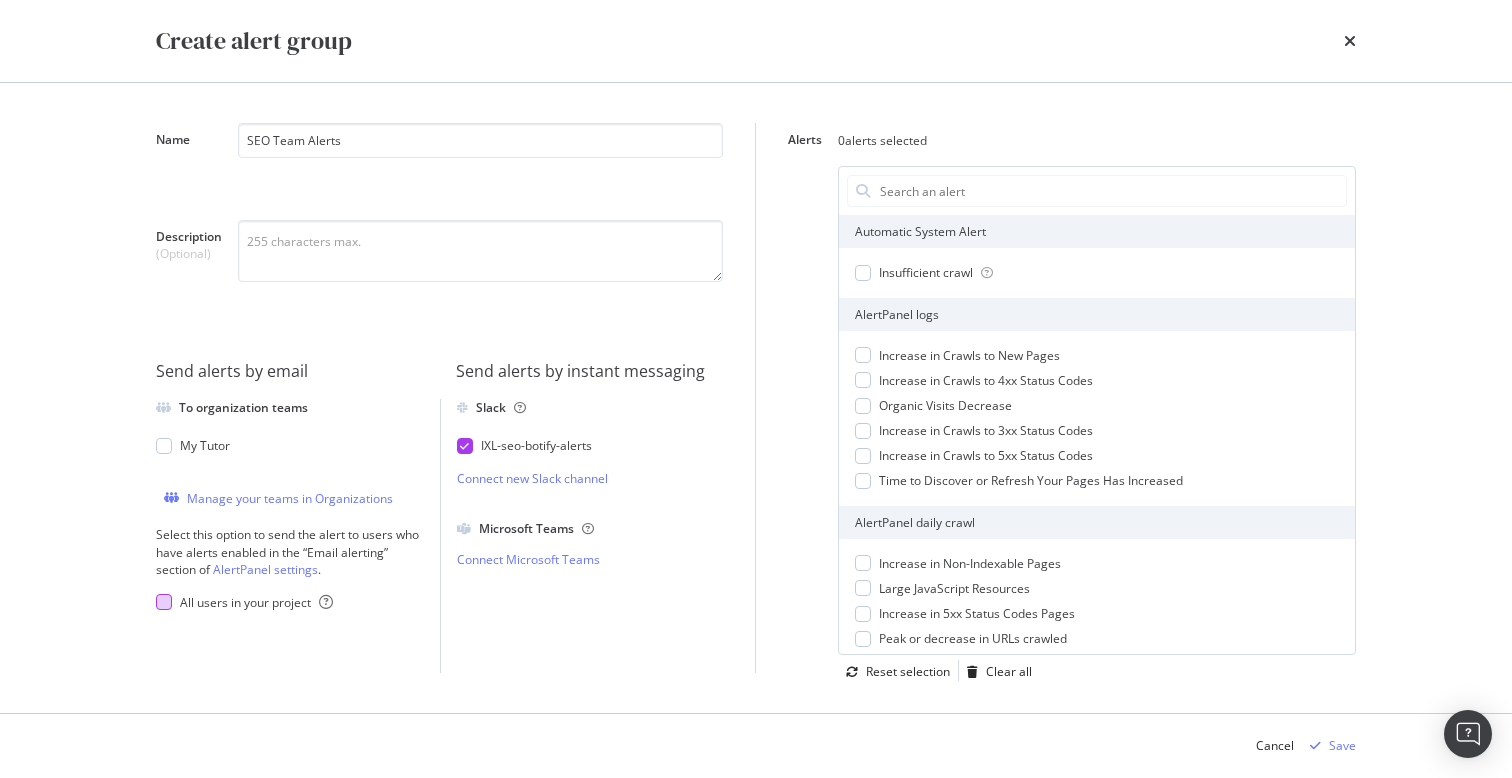 scroll, scrollTop: 34, scrollLeft: 0, axis: vertical 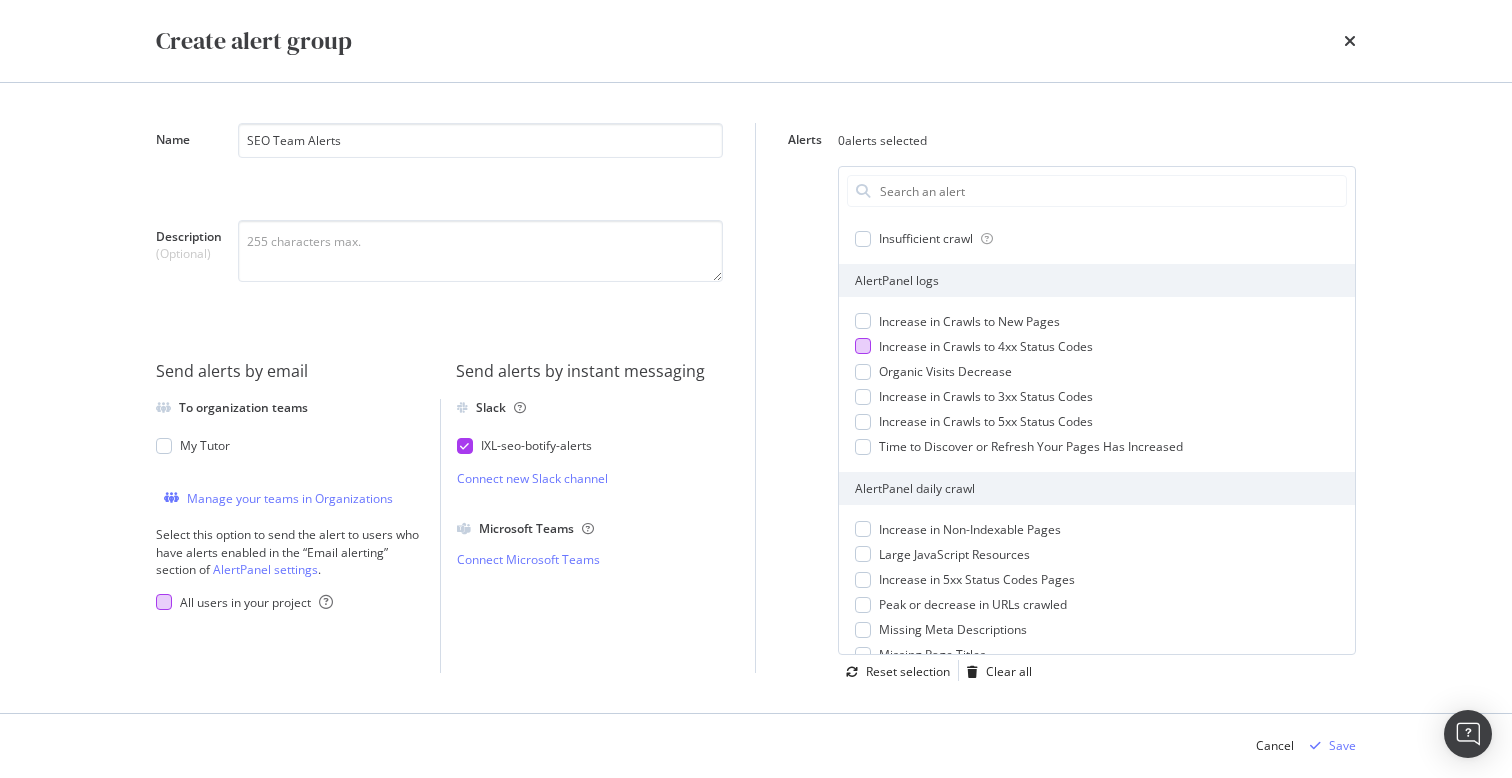 click at bounding box center [863, 346] 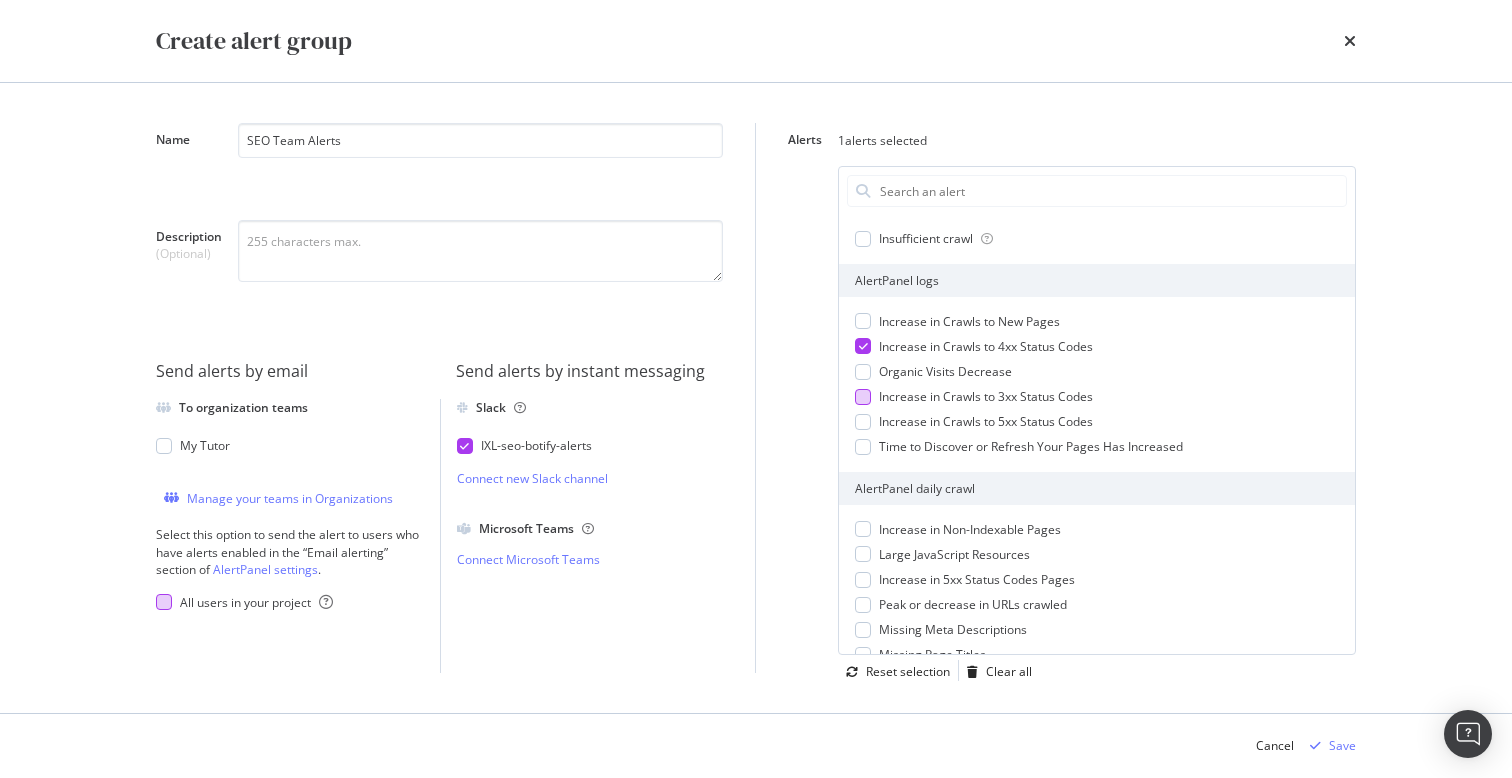 click on "Increase in Crawls to 3xx Status Codes" at bounding box center (1097, 396) 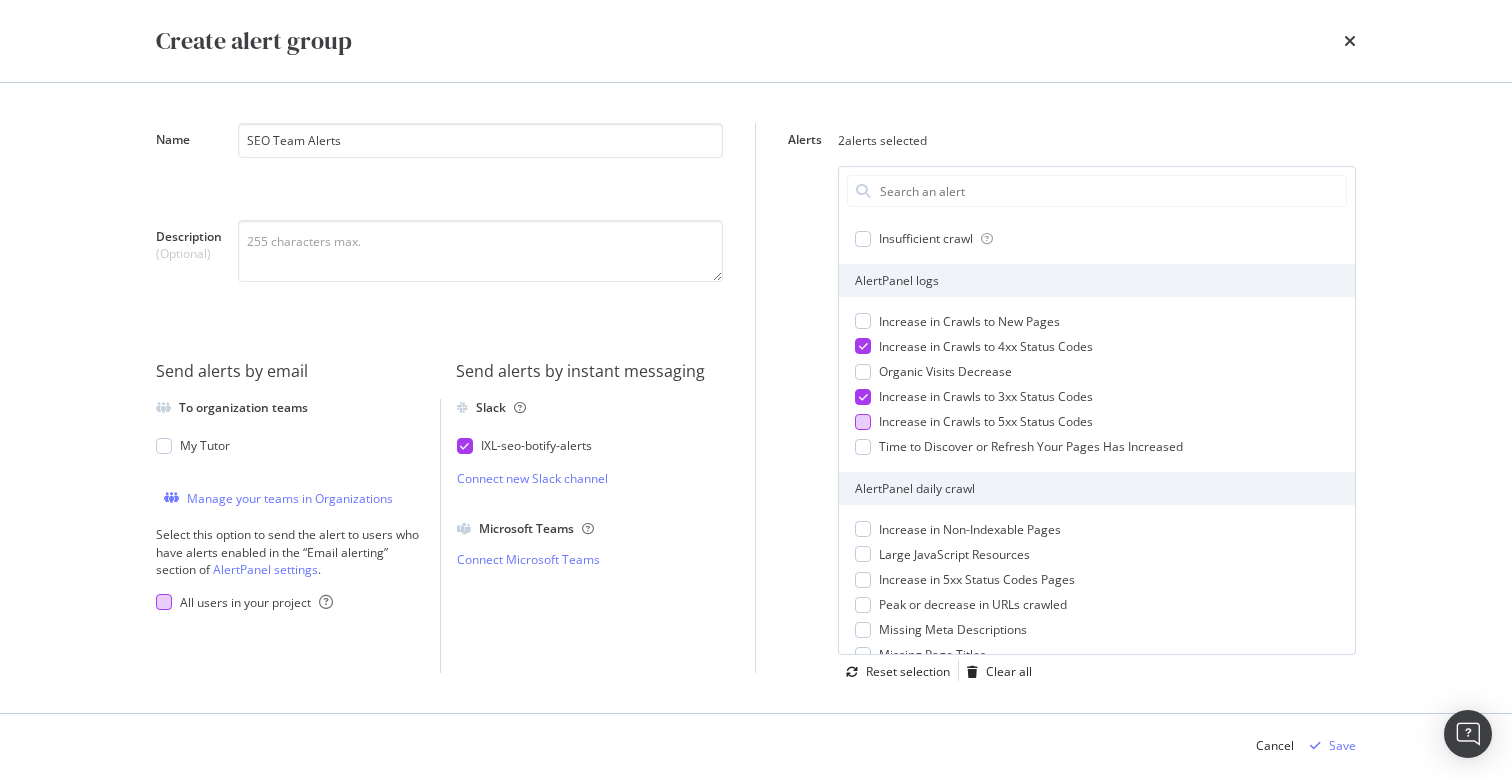 click at bounding box center (863, 422) 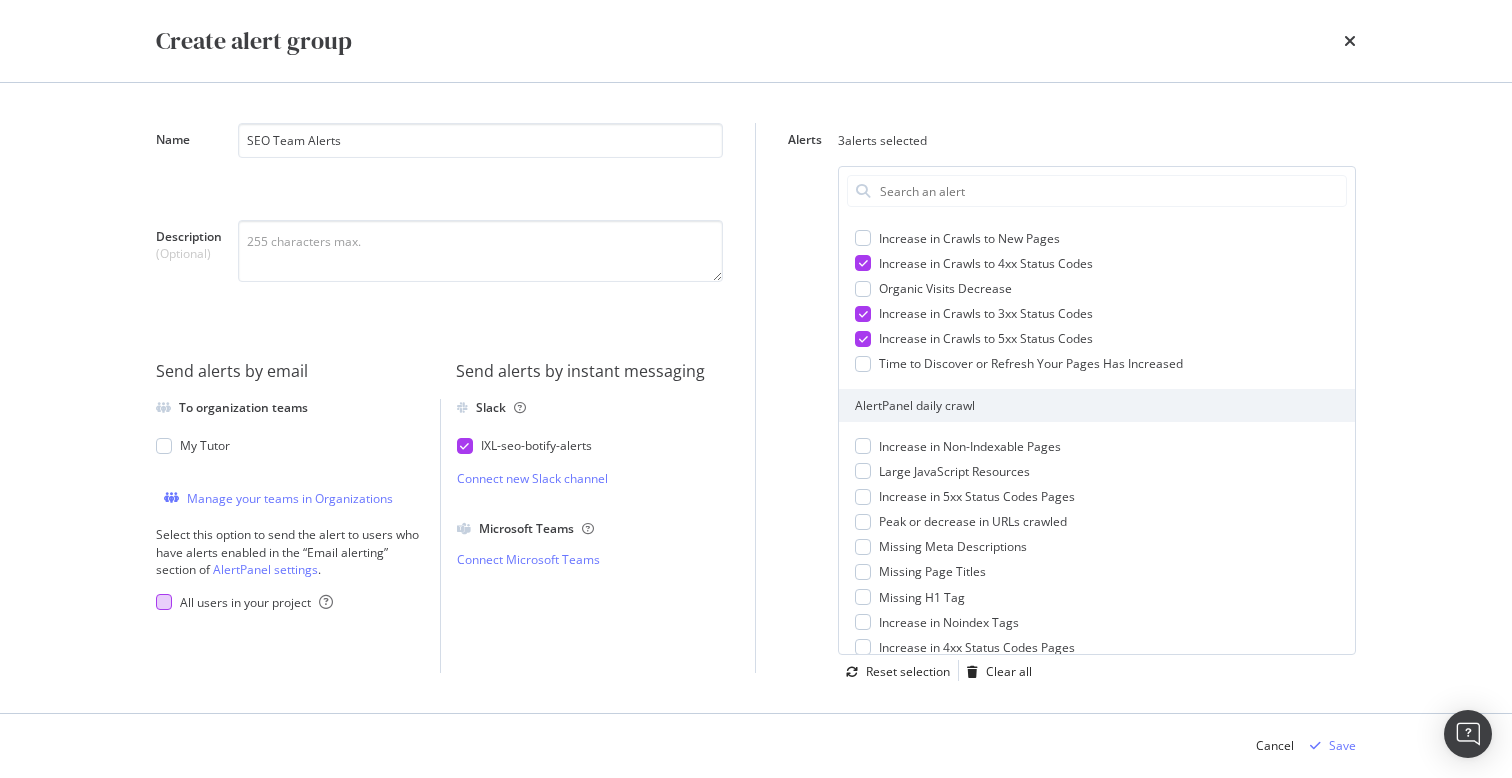 scroll, scrollTop: 145, scrollLeft: 0, axis: vertical 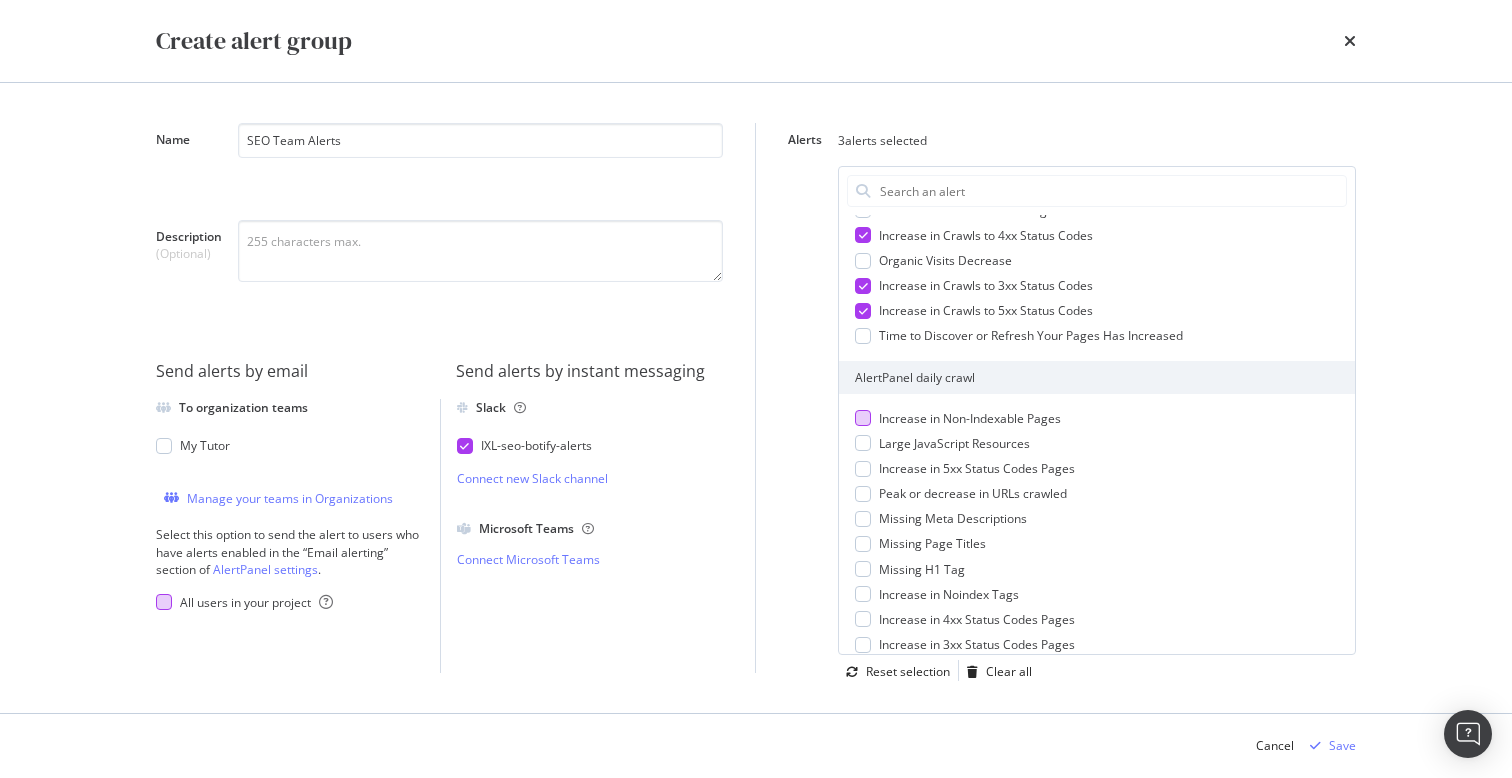 click at bounding box center [863, 418] 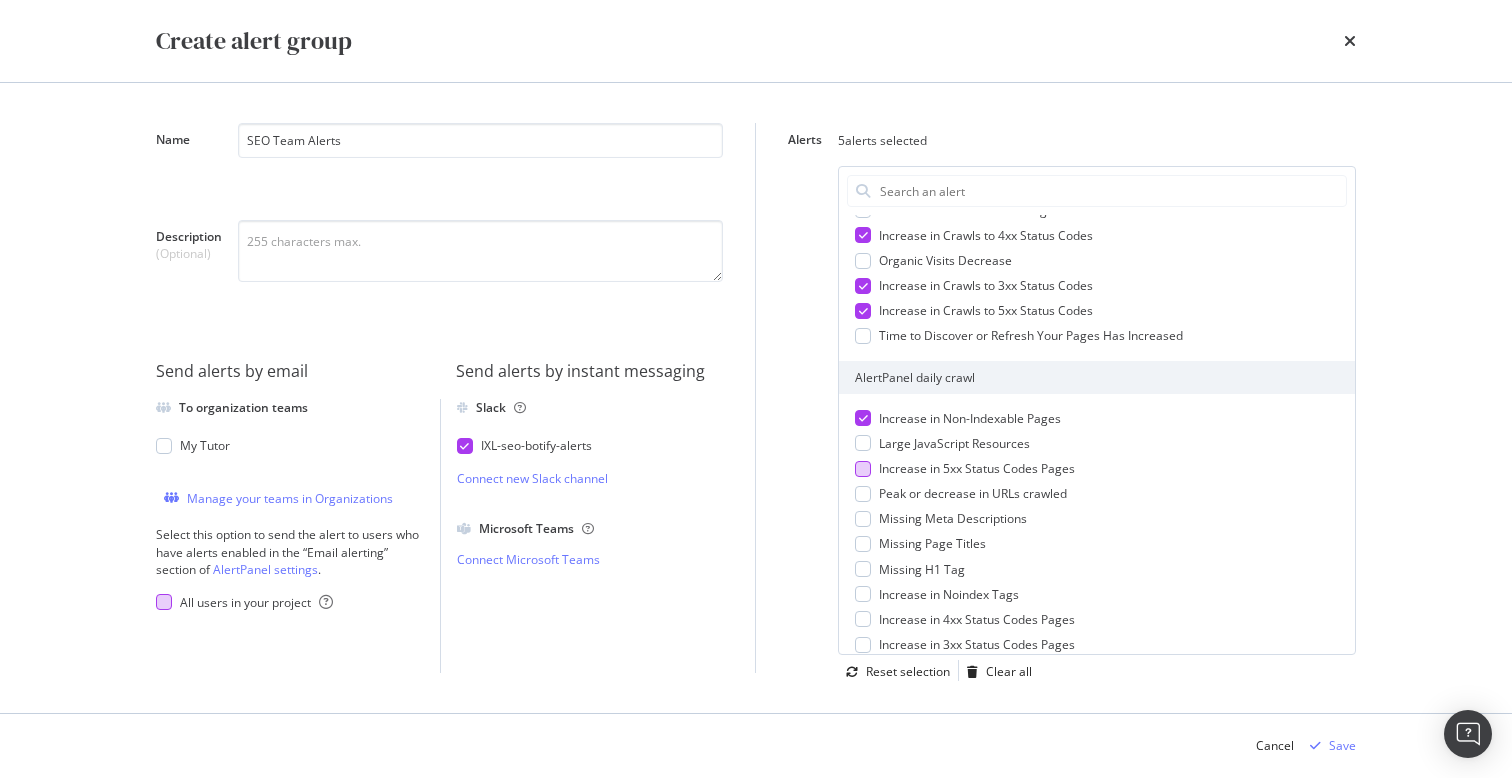 click at bounding box center [863, 469] 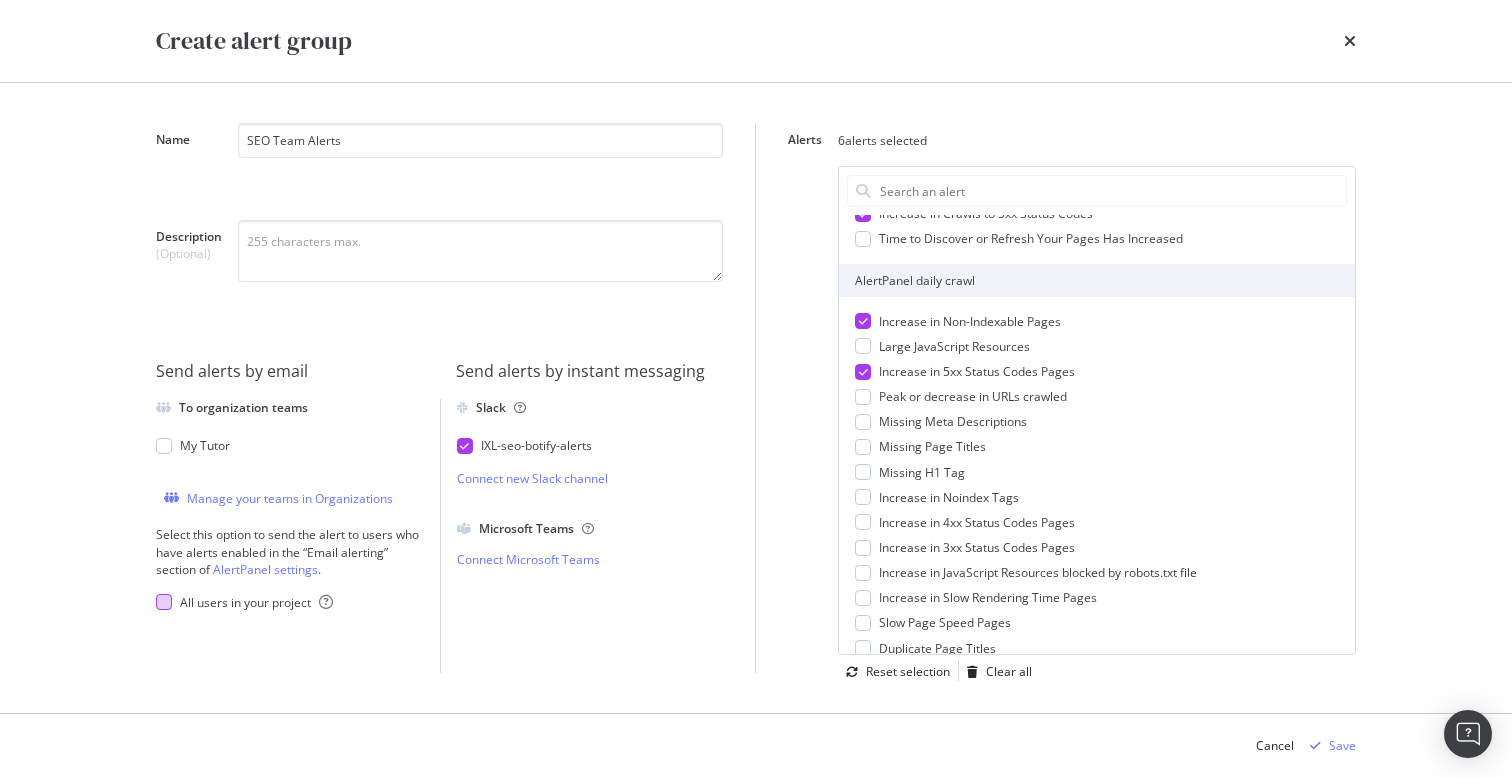 scroll, scrollTop: 253, scrollLeft: 0, axis: vertical 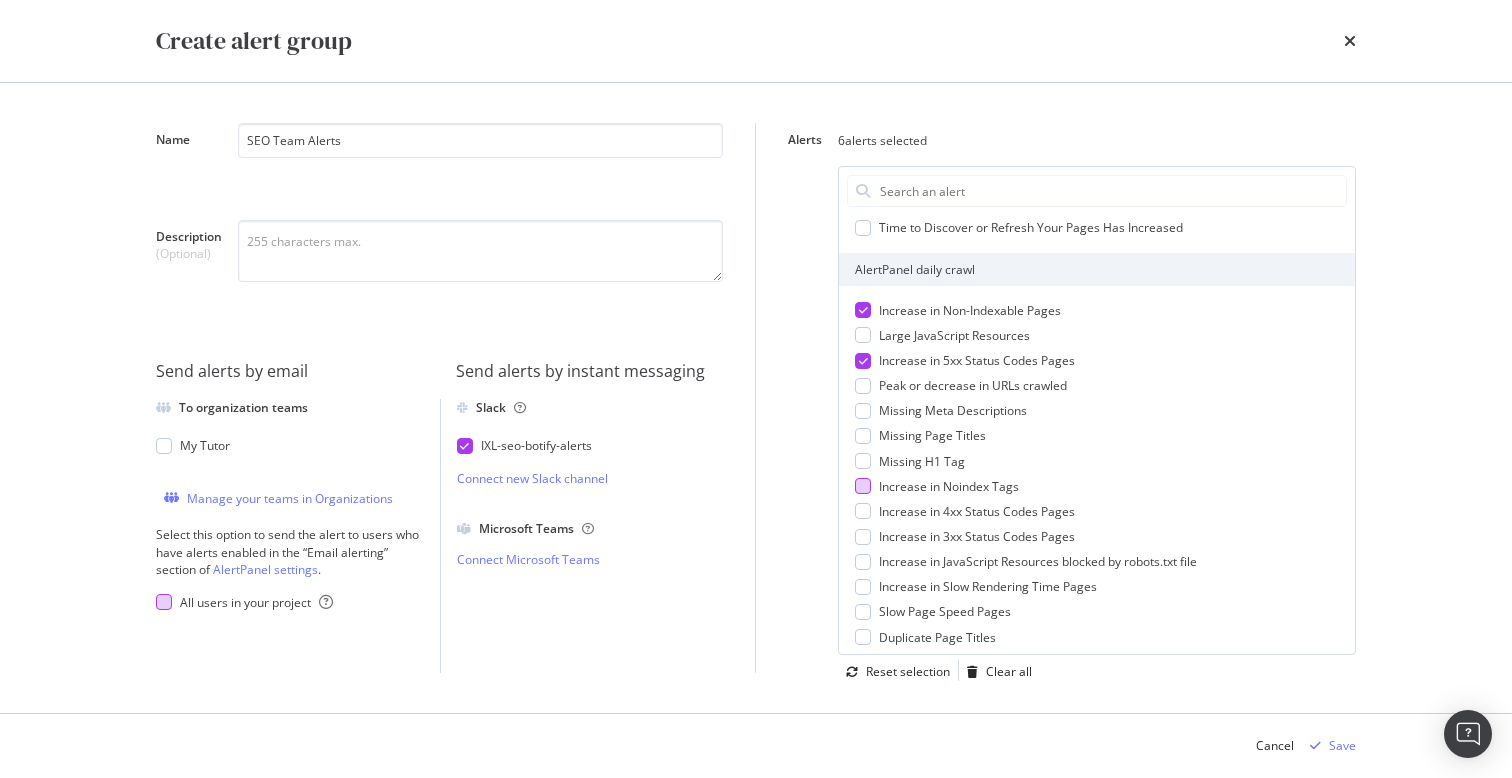 click at bounding box center (863, 486) 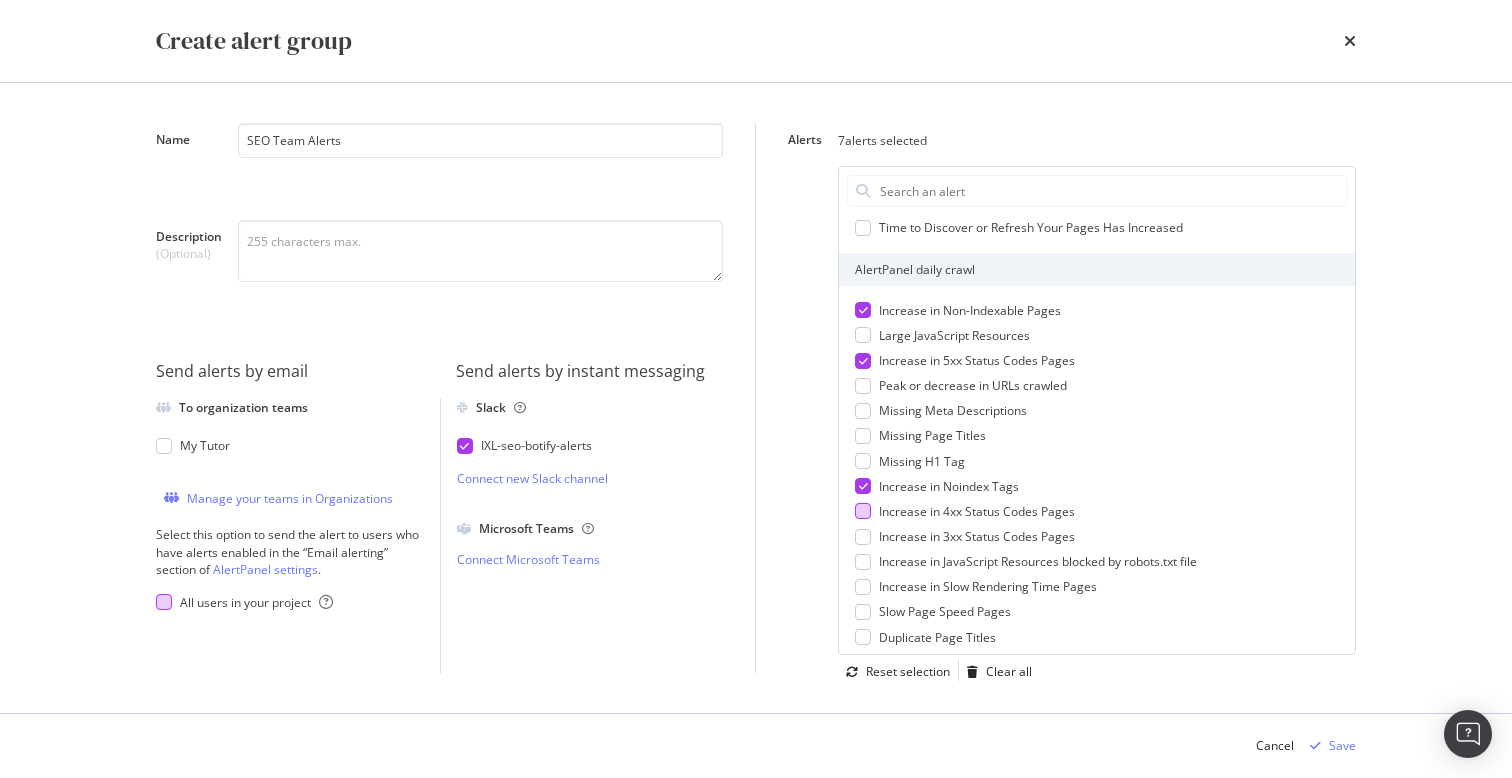 click at bounding box center [863, 511] 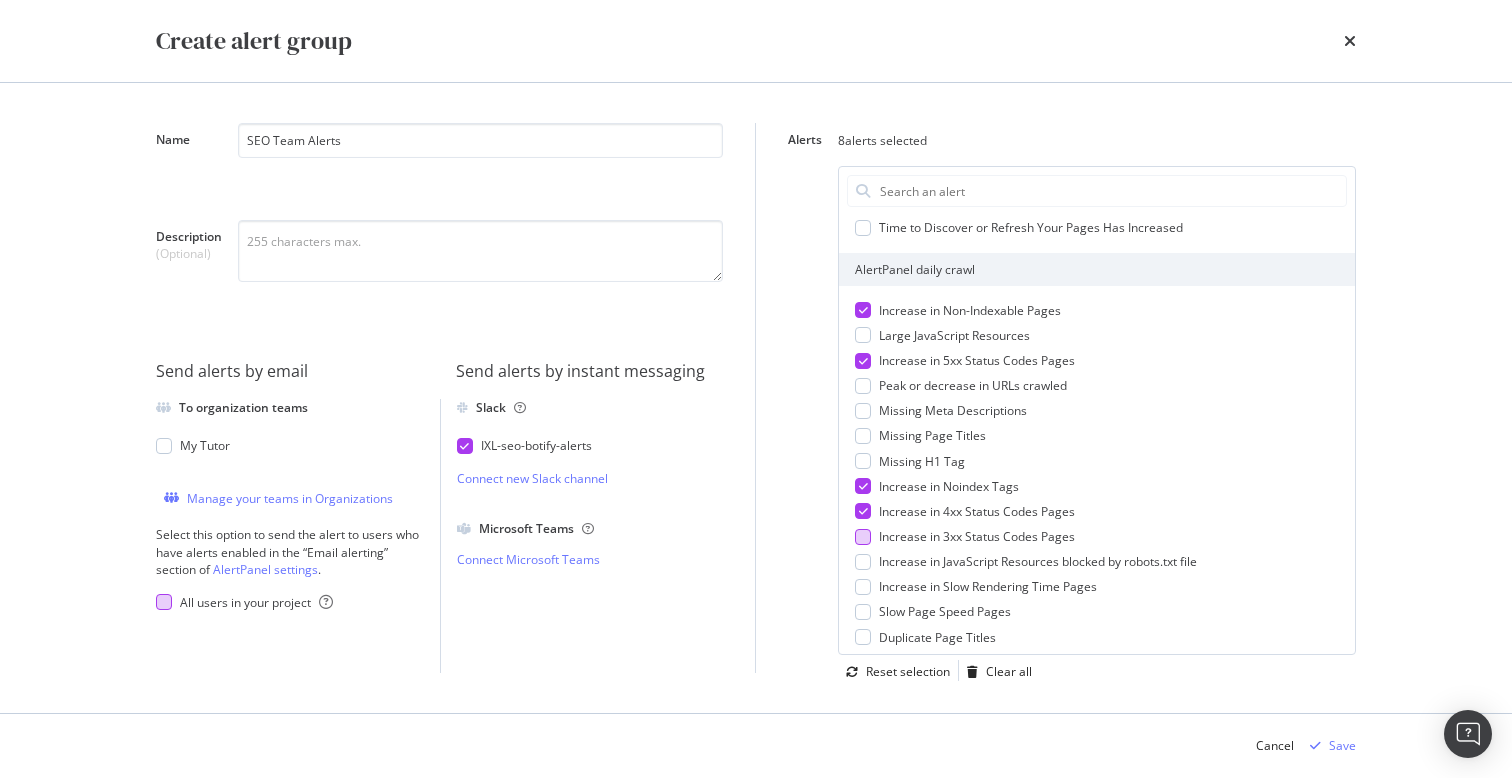 click at bounding box center (863, 537) 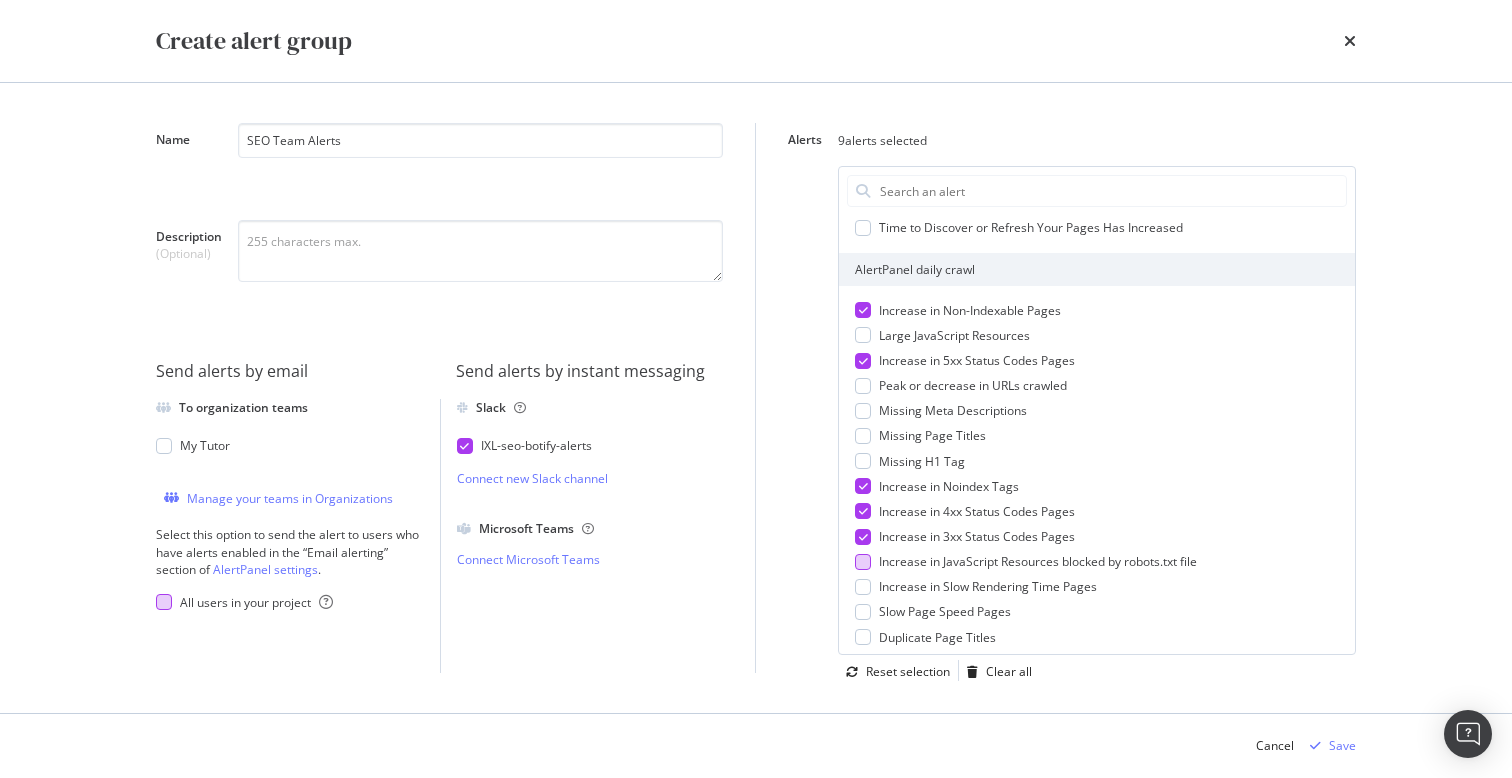 click at bounding box center [863, 562] 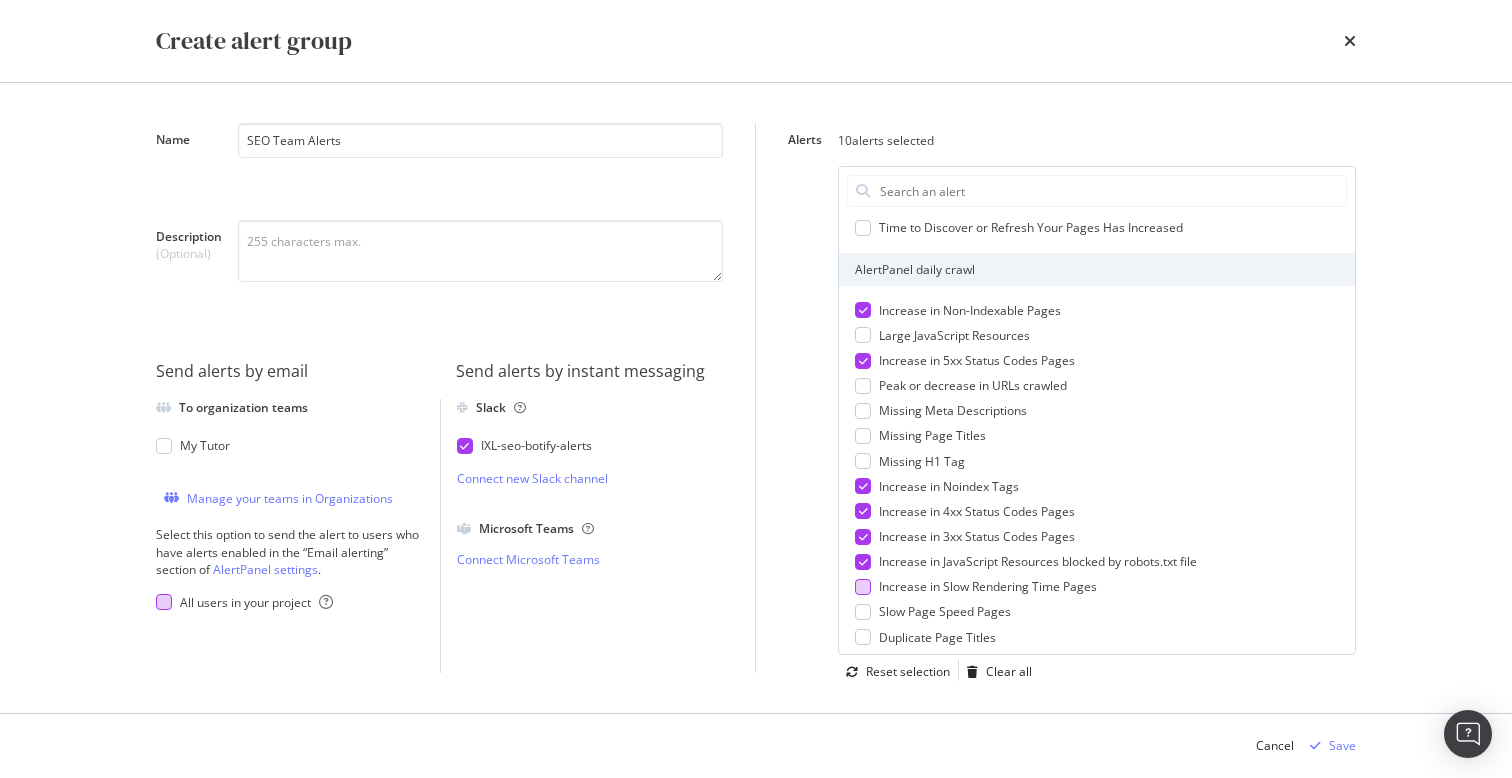 click at bounding box center [863, 587] 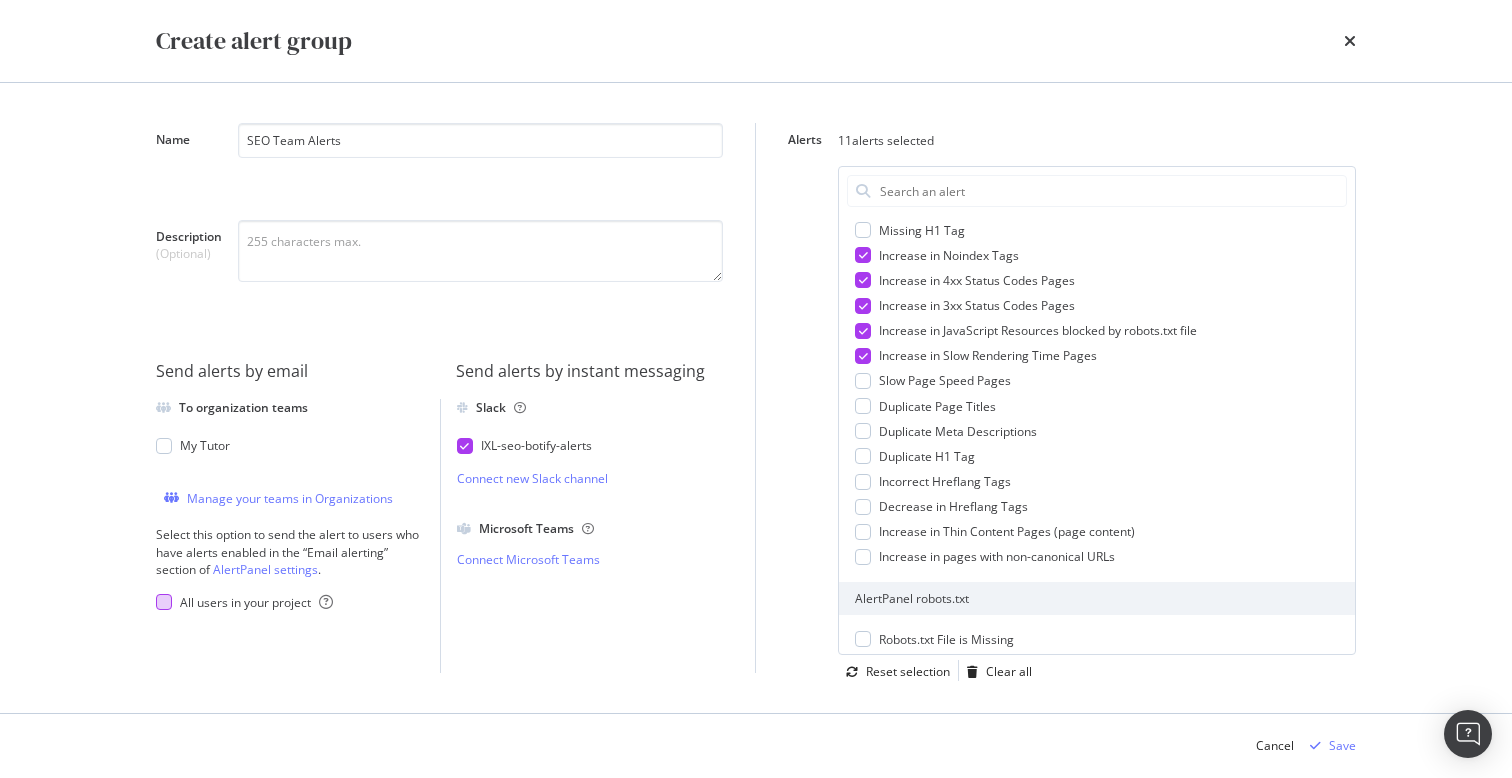 scroll, scrollTop: 489, scrollLeft: 0, axis: vertical 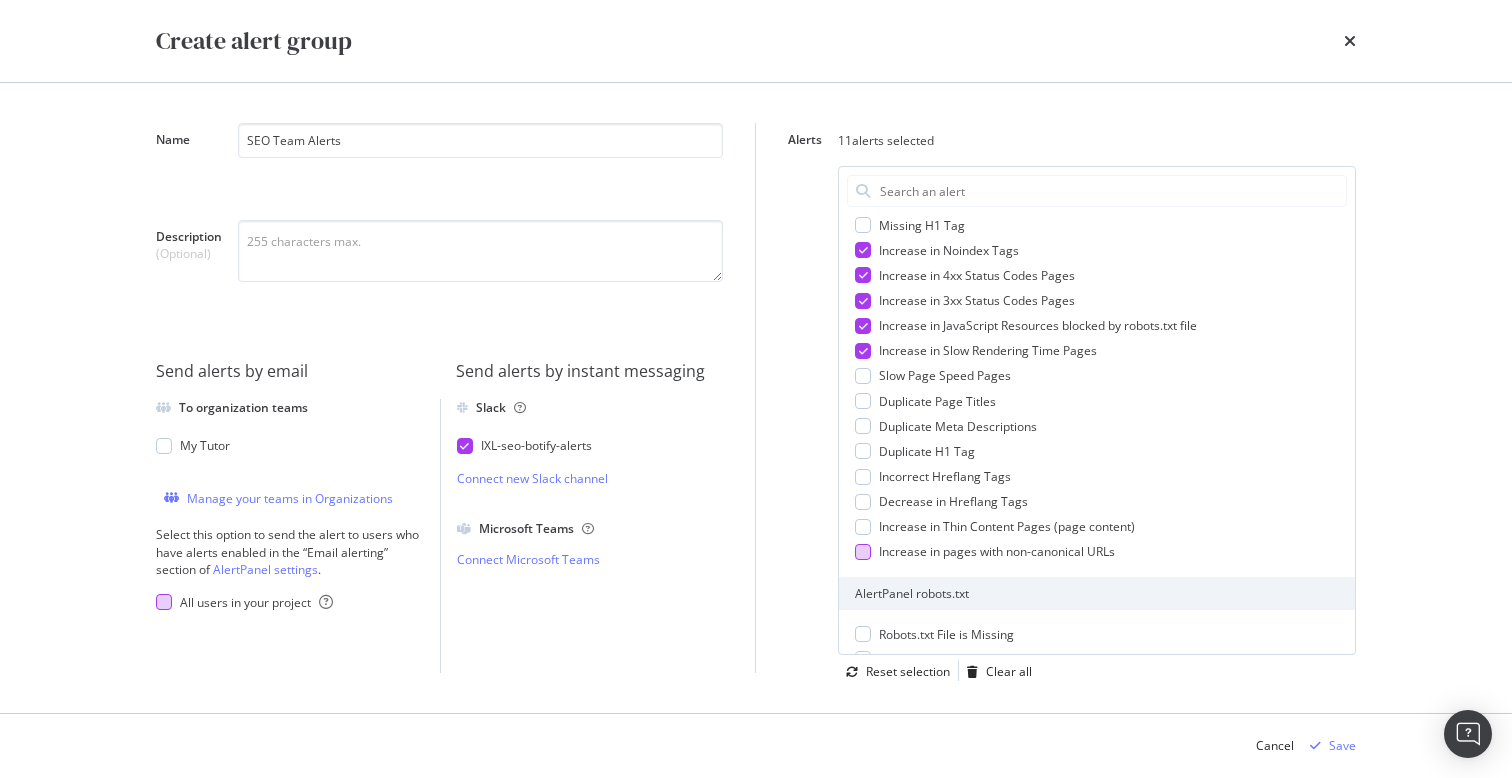 click at bounding box center [863, 552] 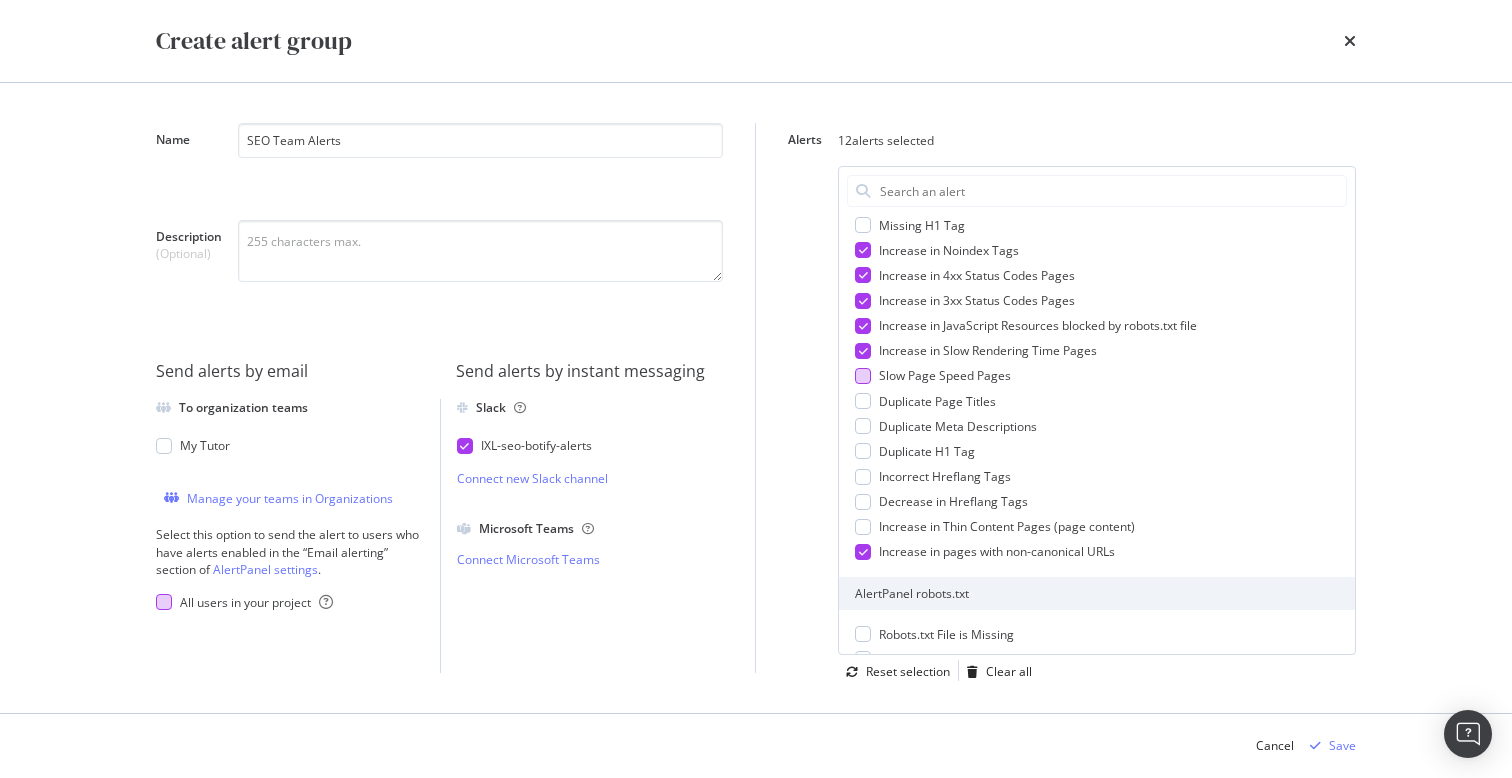 click at bounding box center (863, 376) 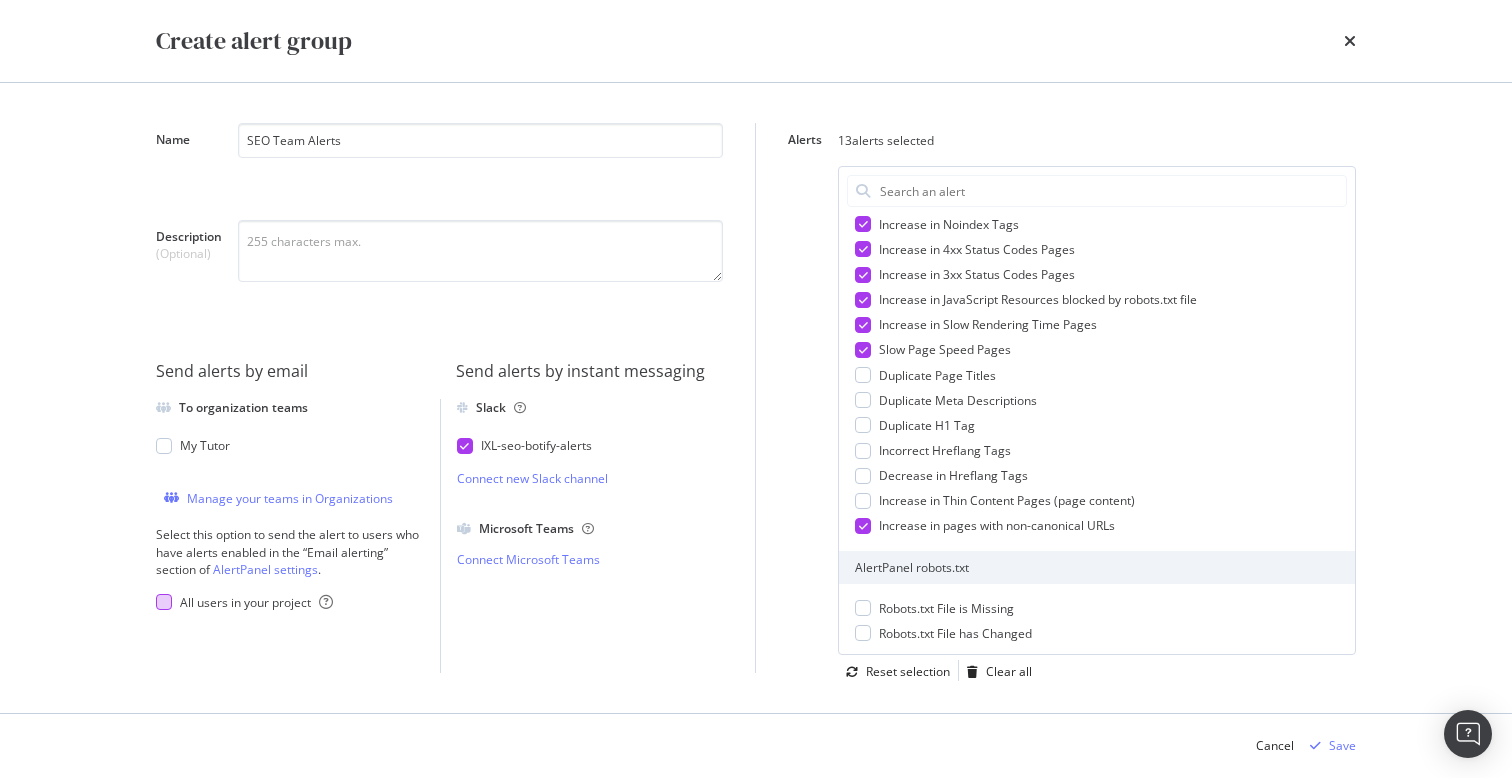 scroll, scrollTop: 519, scrollLeft: 0, axis: vertical 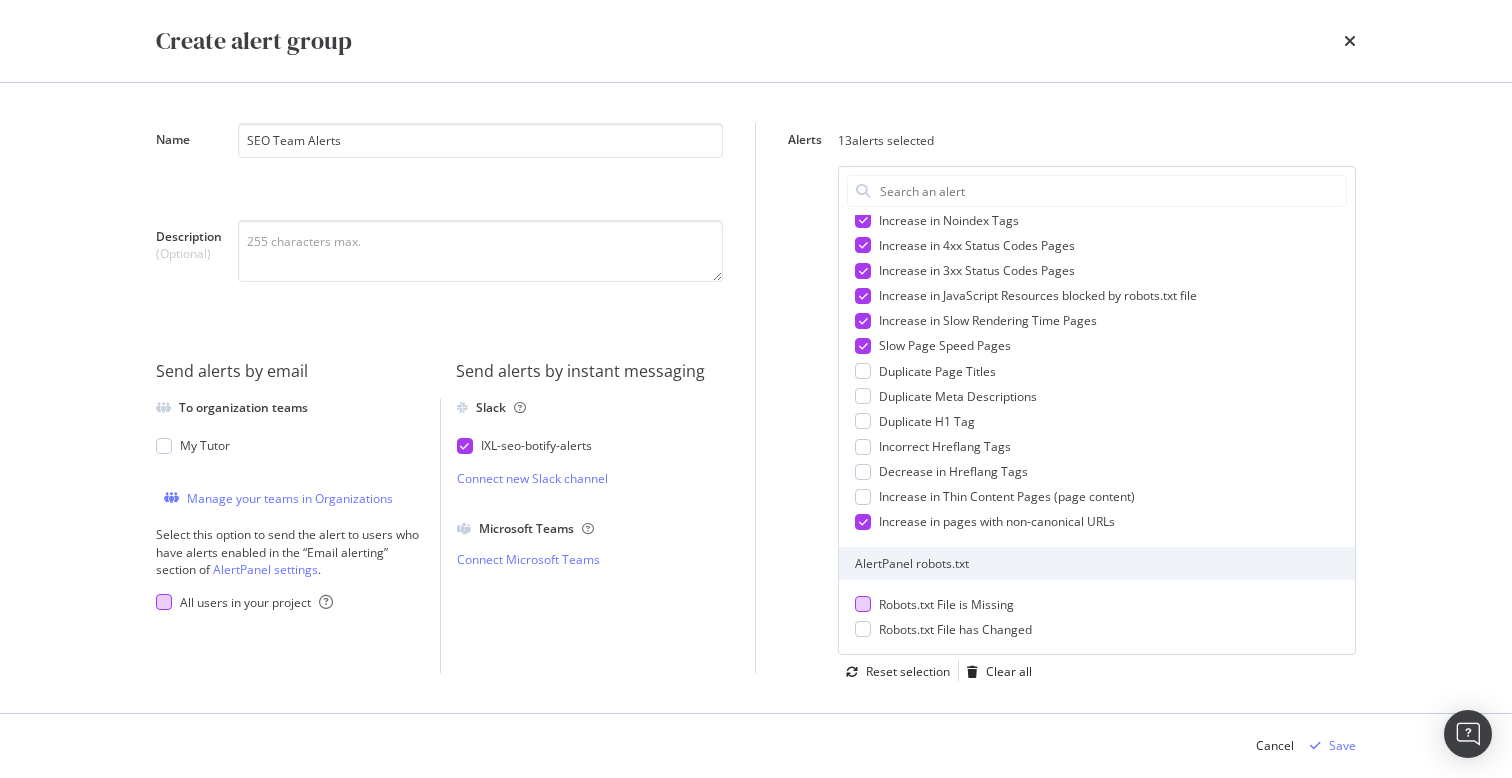 click at bounding box center (863, 604) 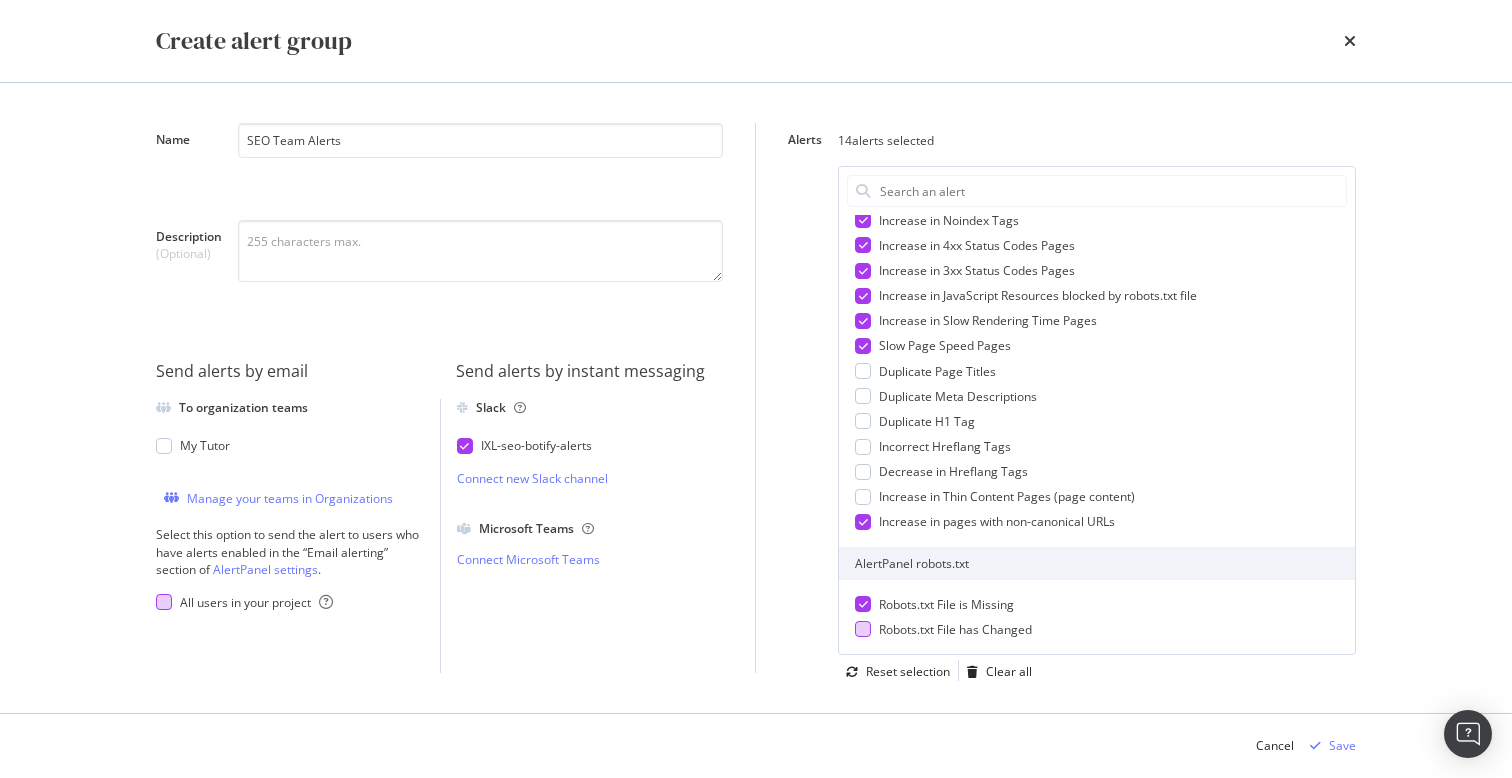 click at bounding box center [863, 629] 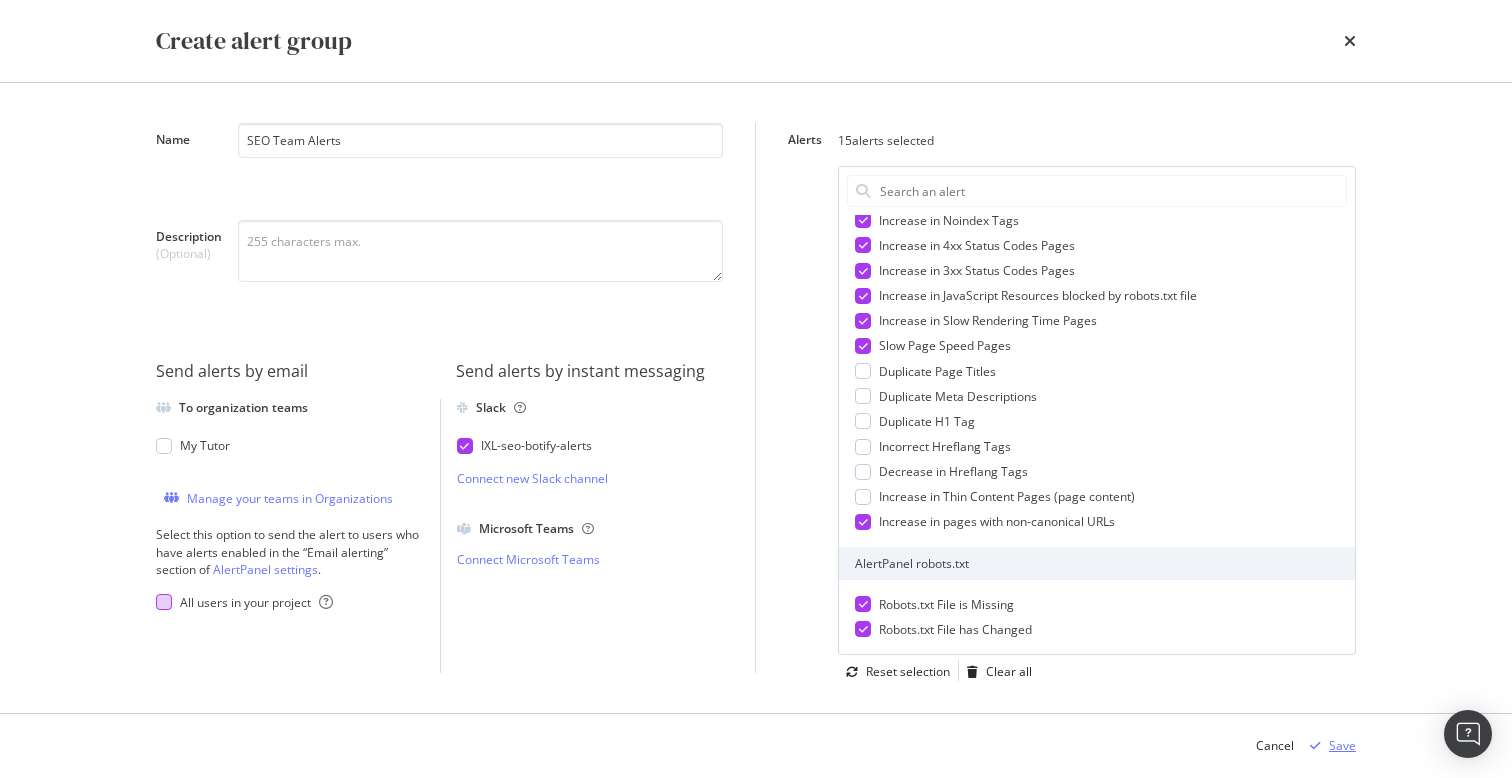 click on "Save" at bounding box center [1342, 745] 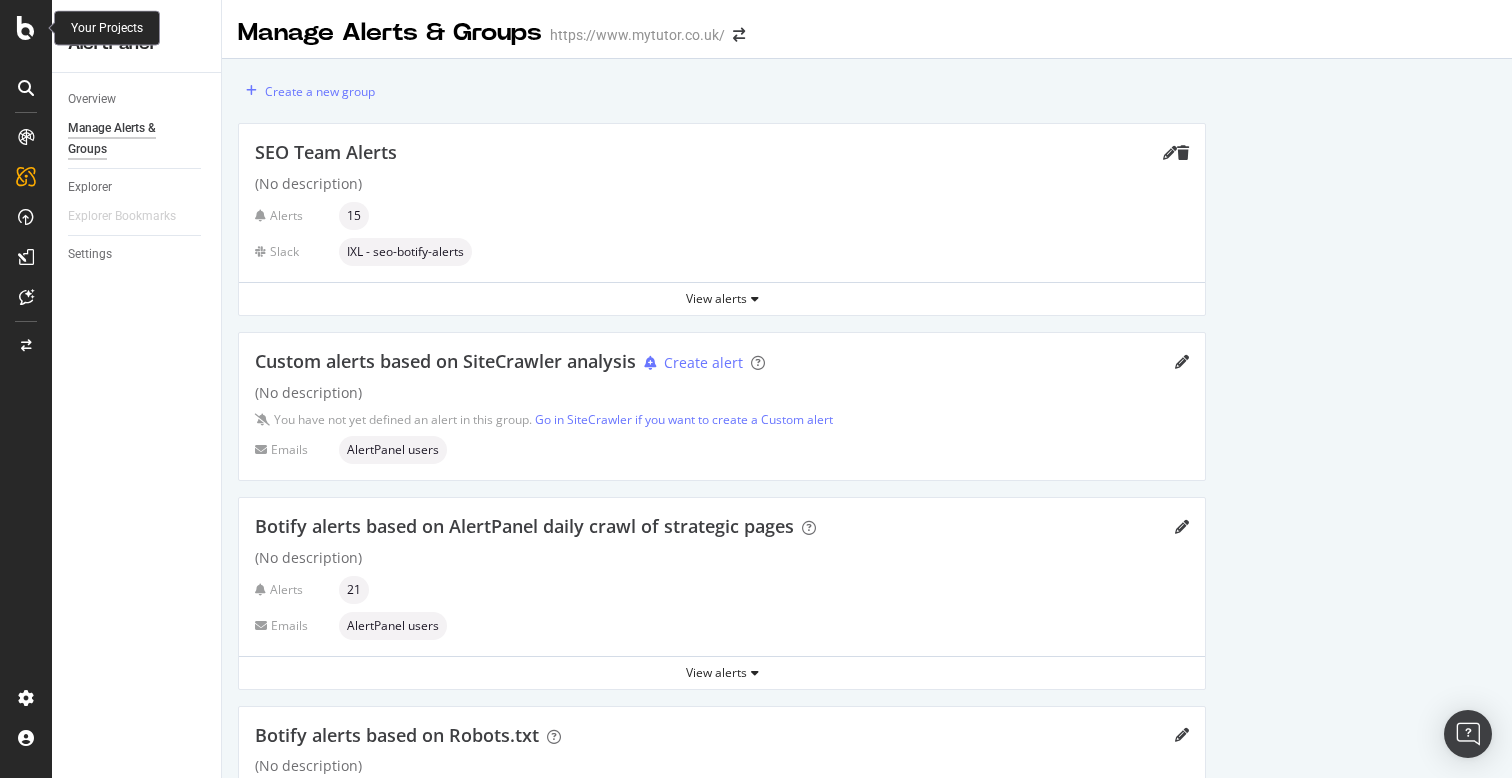 click at bounding box center (26, 28) 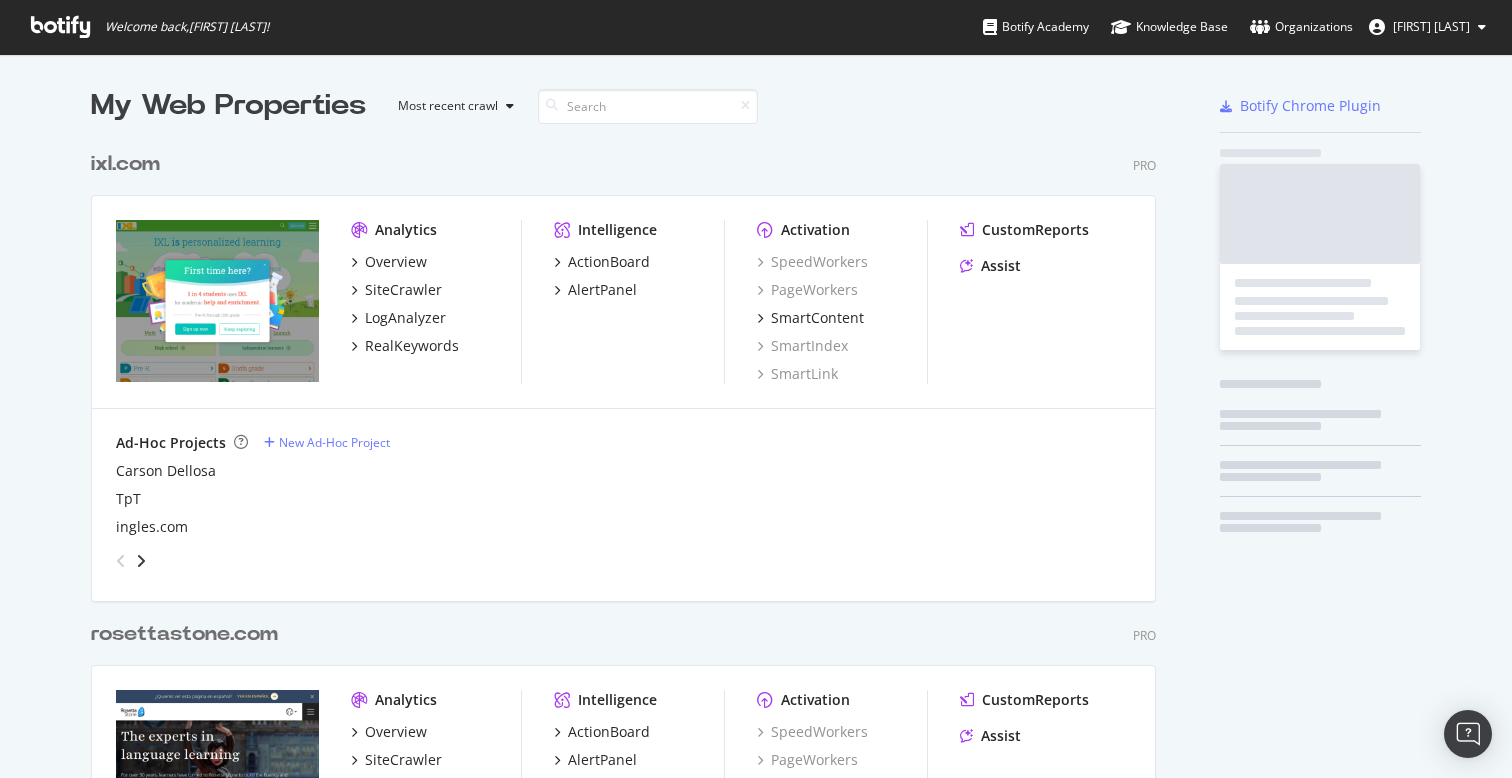 scroll, scrollTop: 1, scrollLeft: 1, axis: both 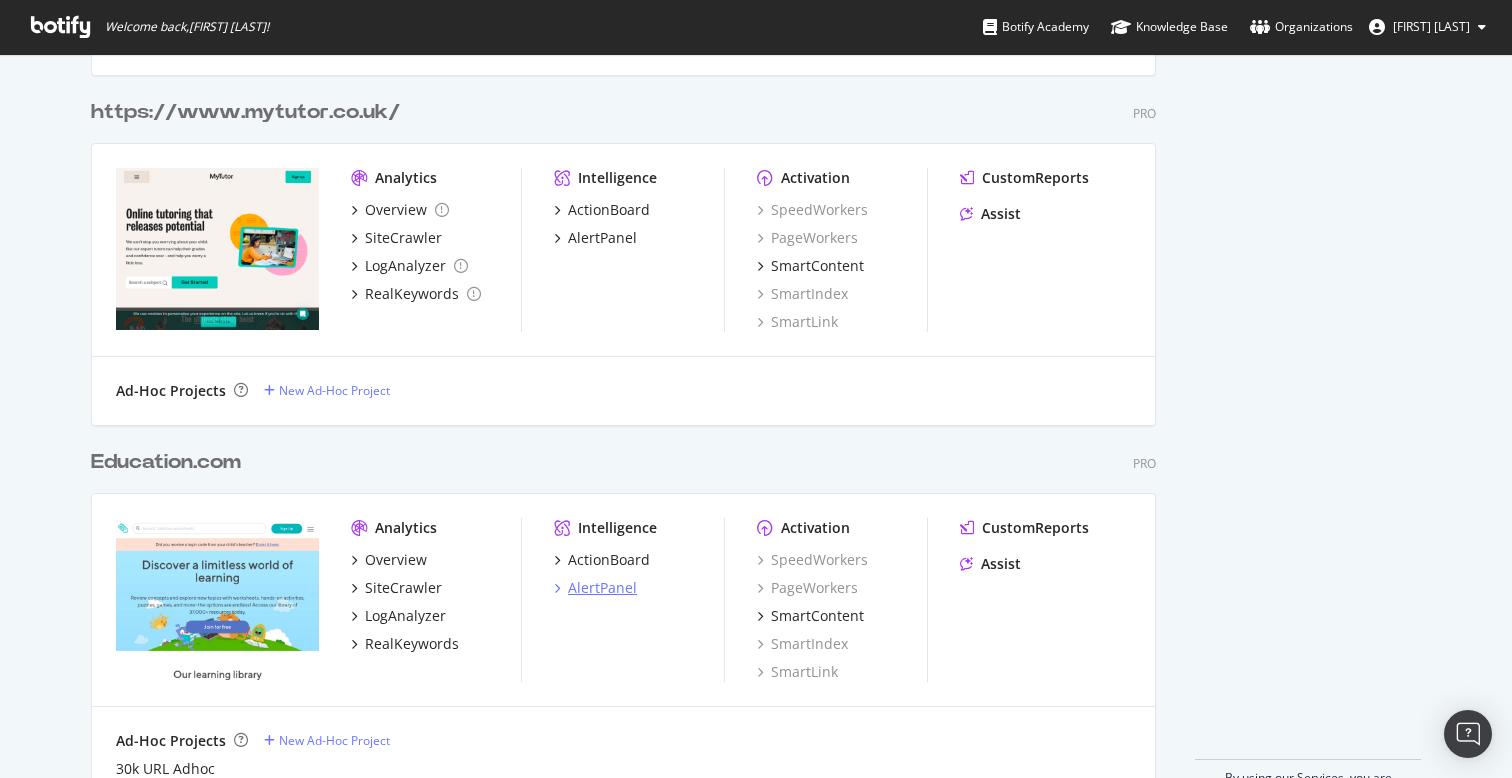 click on "AlertPanel" at bounding box center (602, 588) 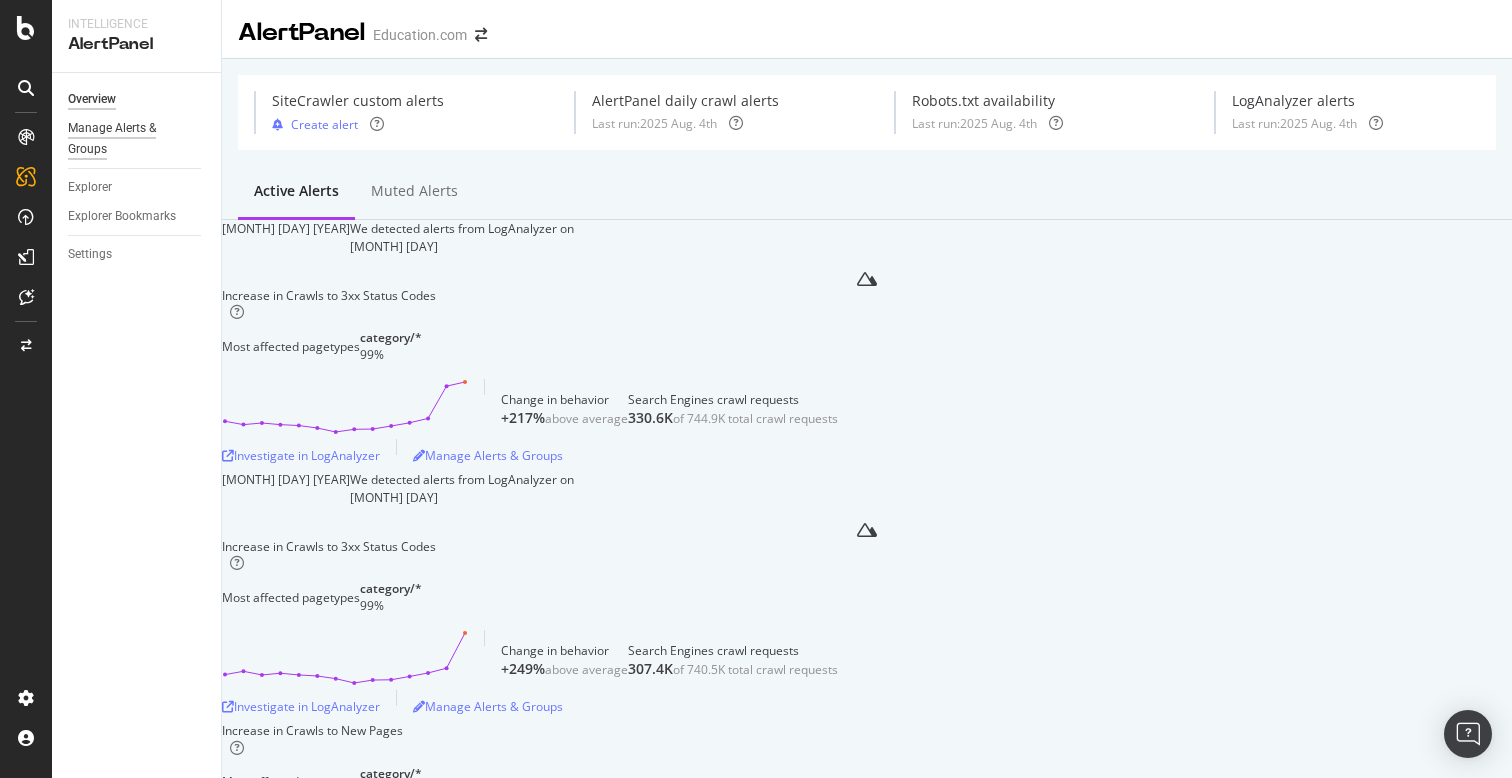 click on "Manage Alerts & Groups" at bounding box center (128, 139) 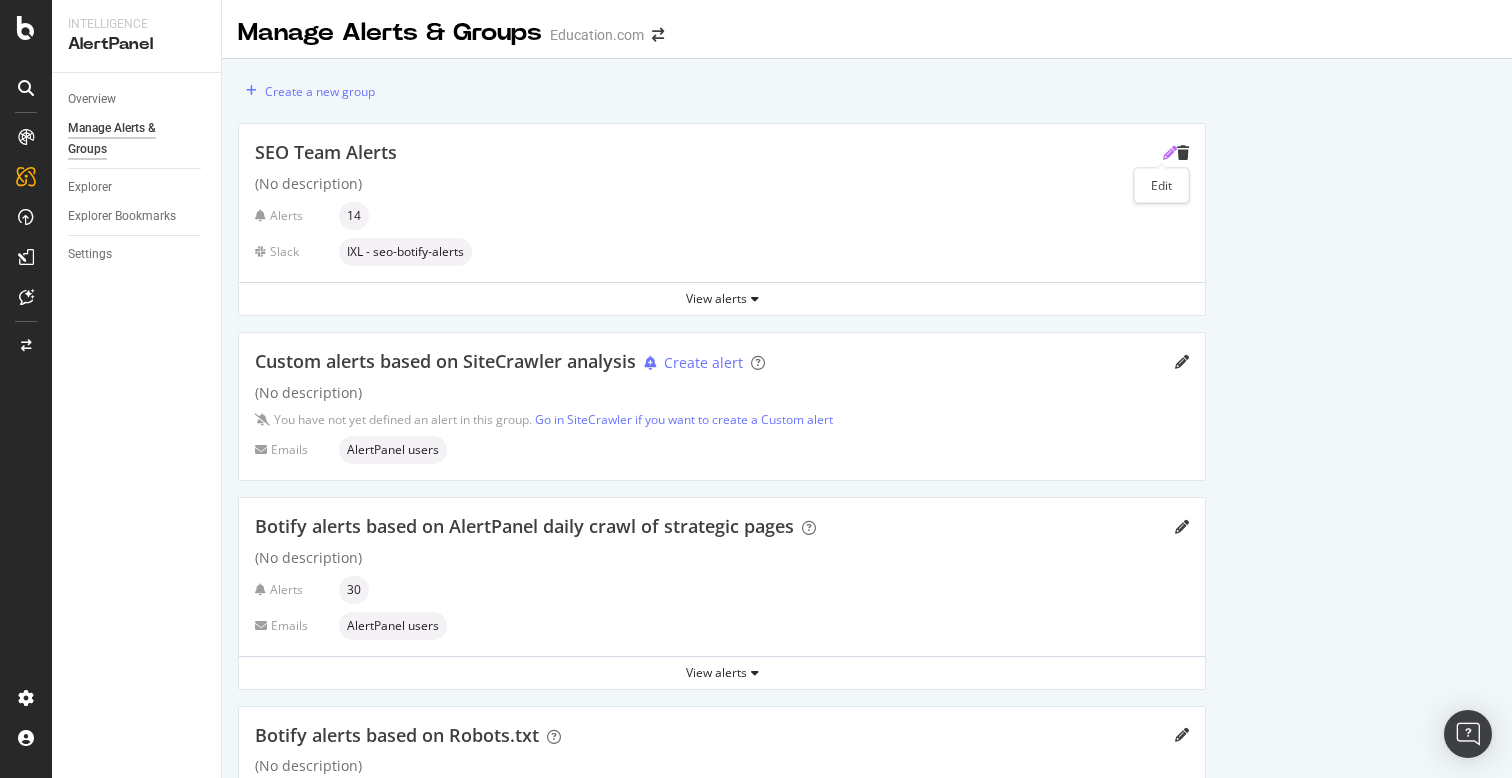 click at bounding box center [1170, 153] 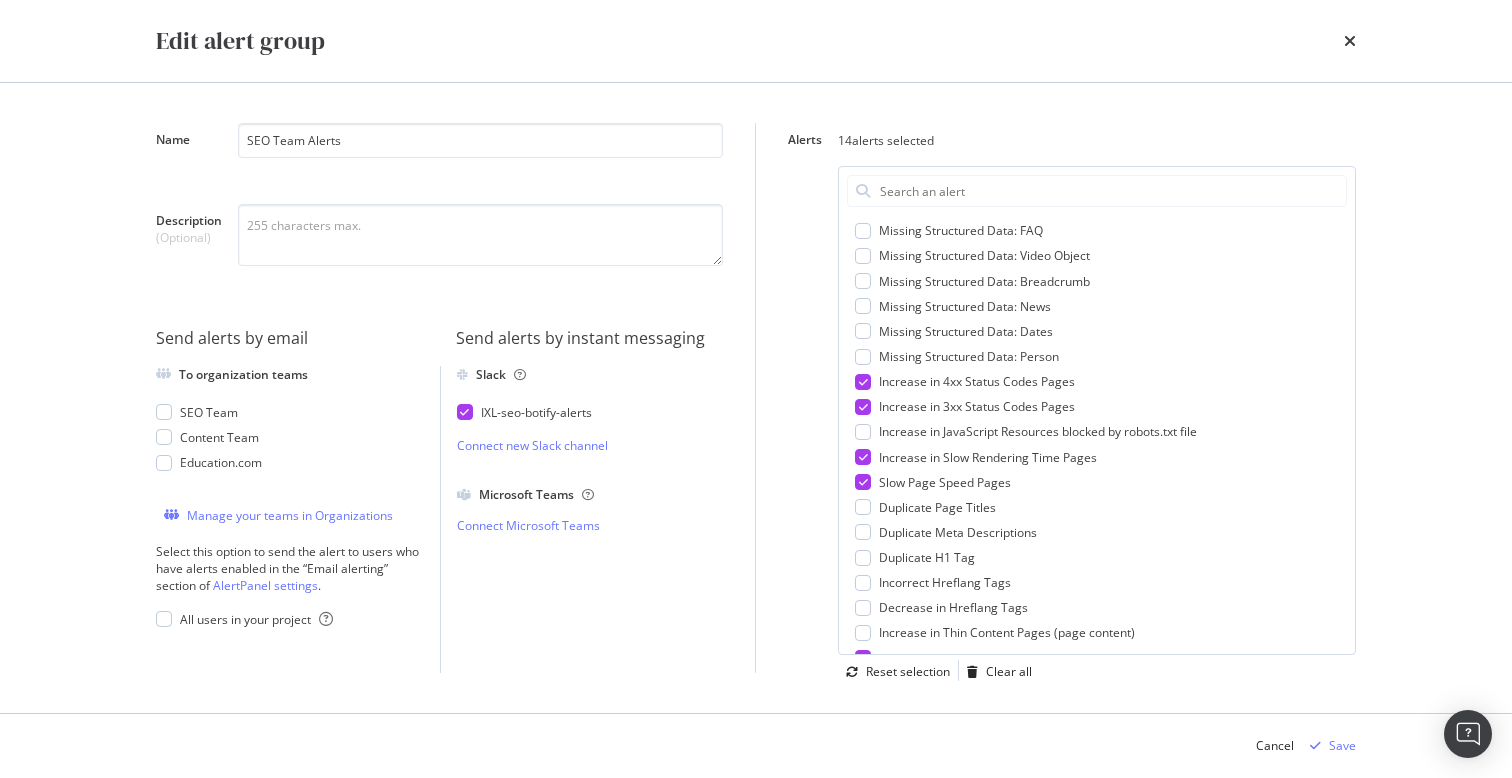 scroll, scrollTop: 618, scrollLeft: 0, axis: vertical 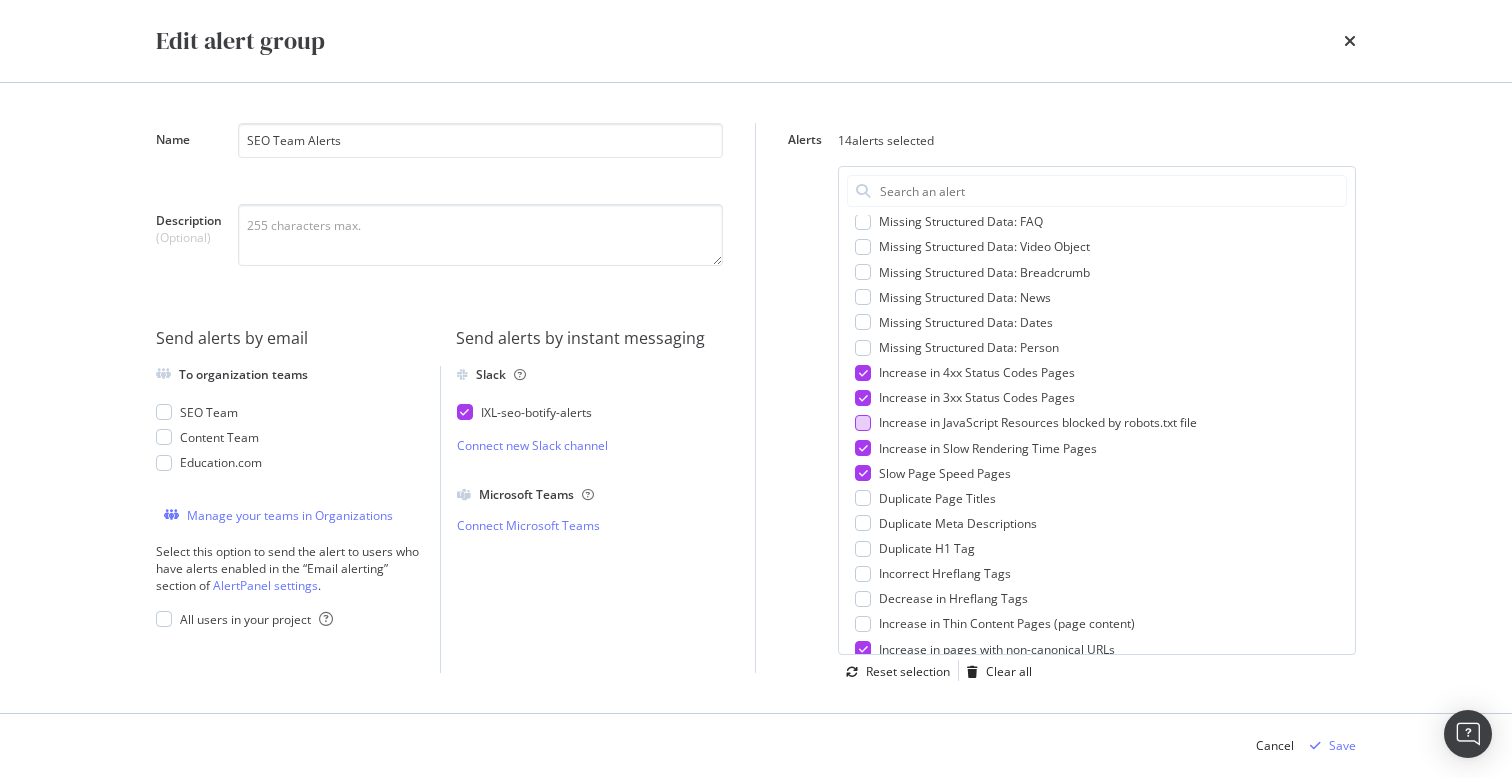 click at bounding box center [863, 423] 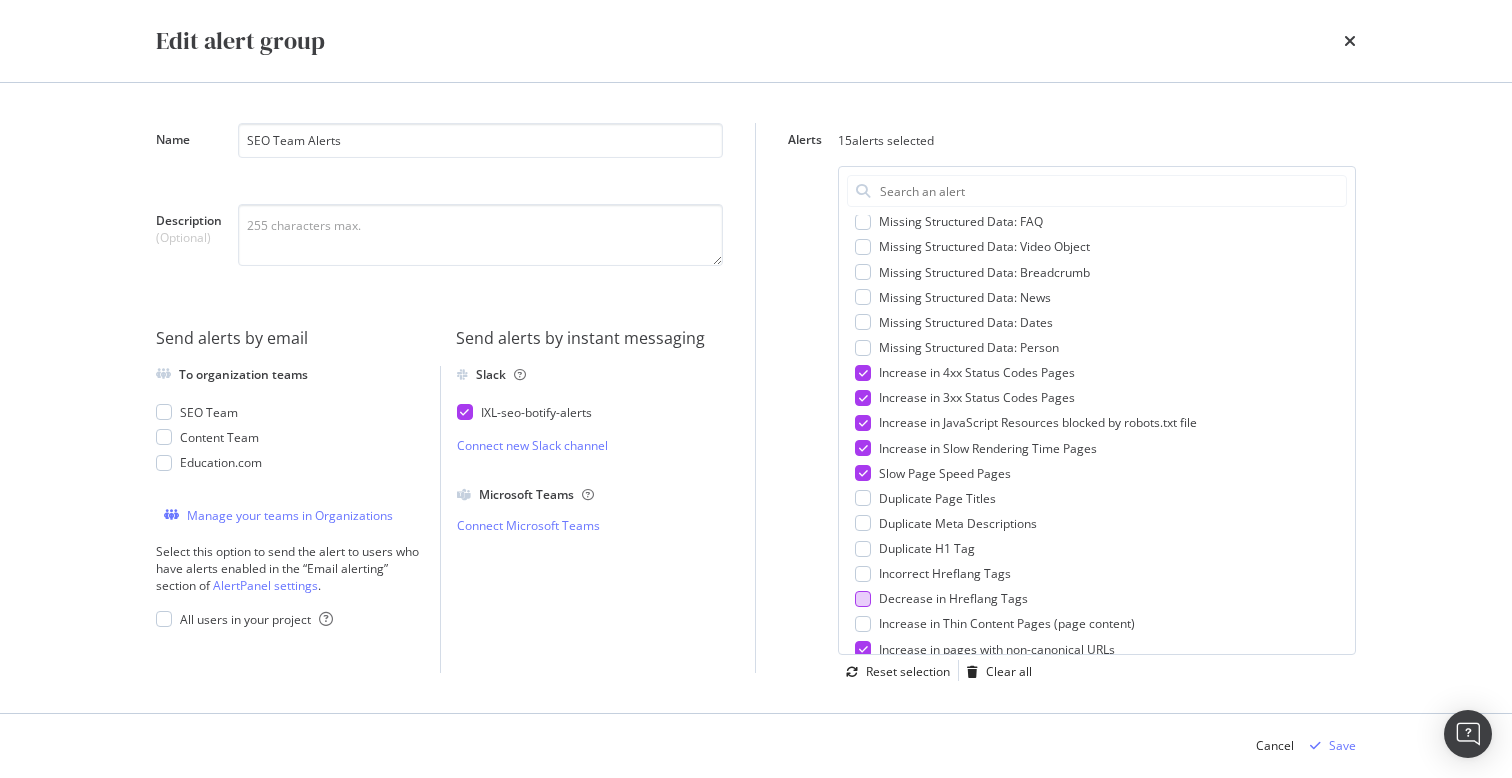 scroll, scrollTop: 745, scrollLeft: 0, axis: vertical 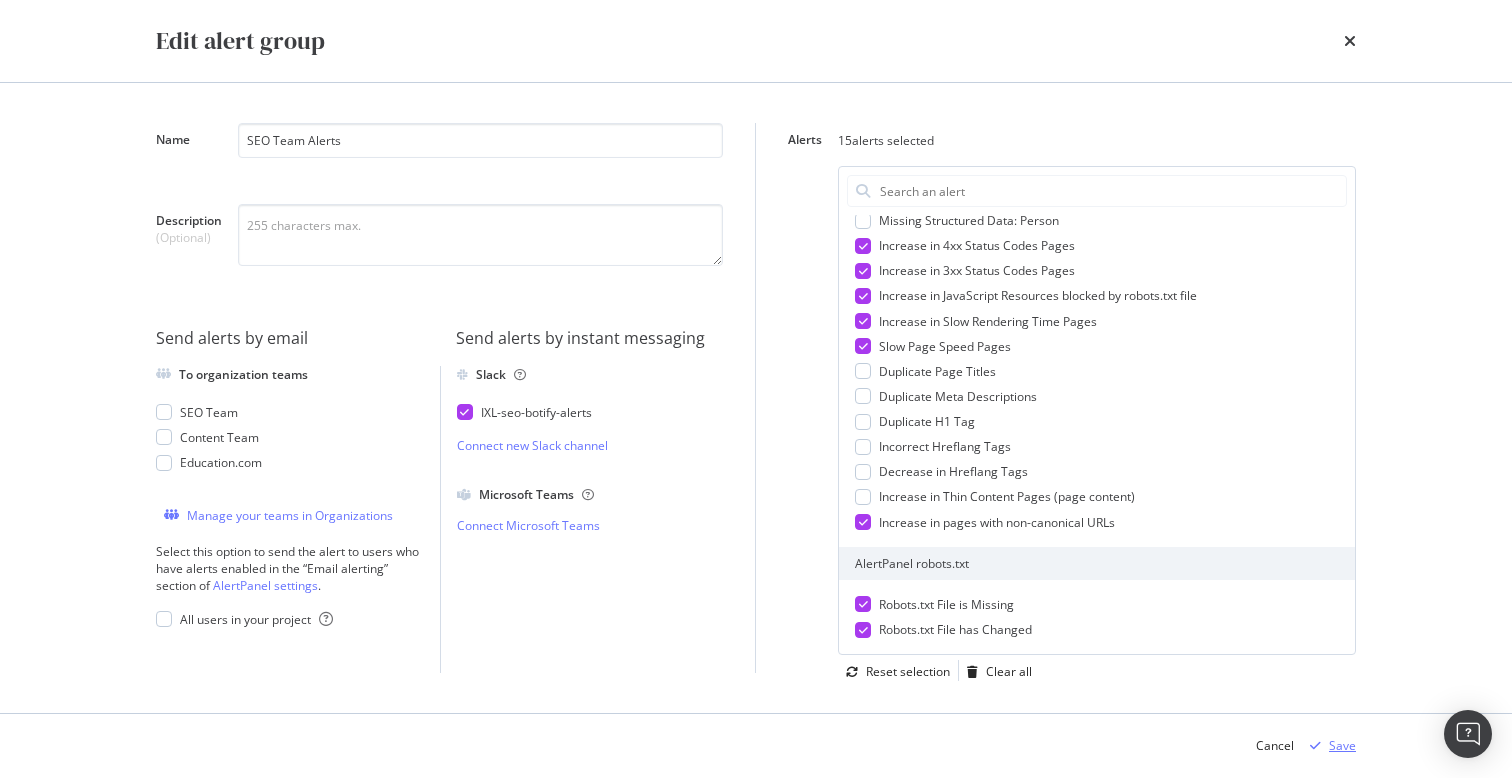 click on "Save" at bounding box center [1342, 745] 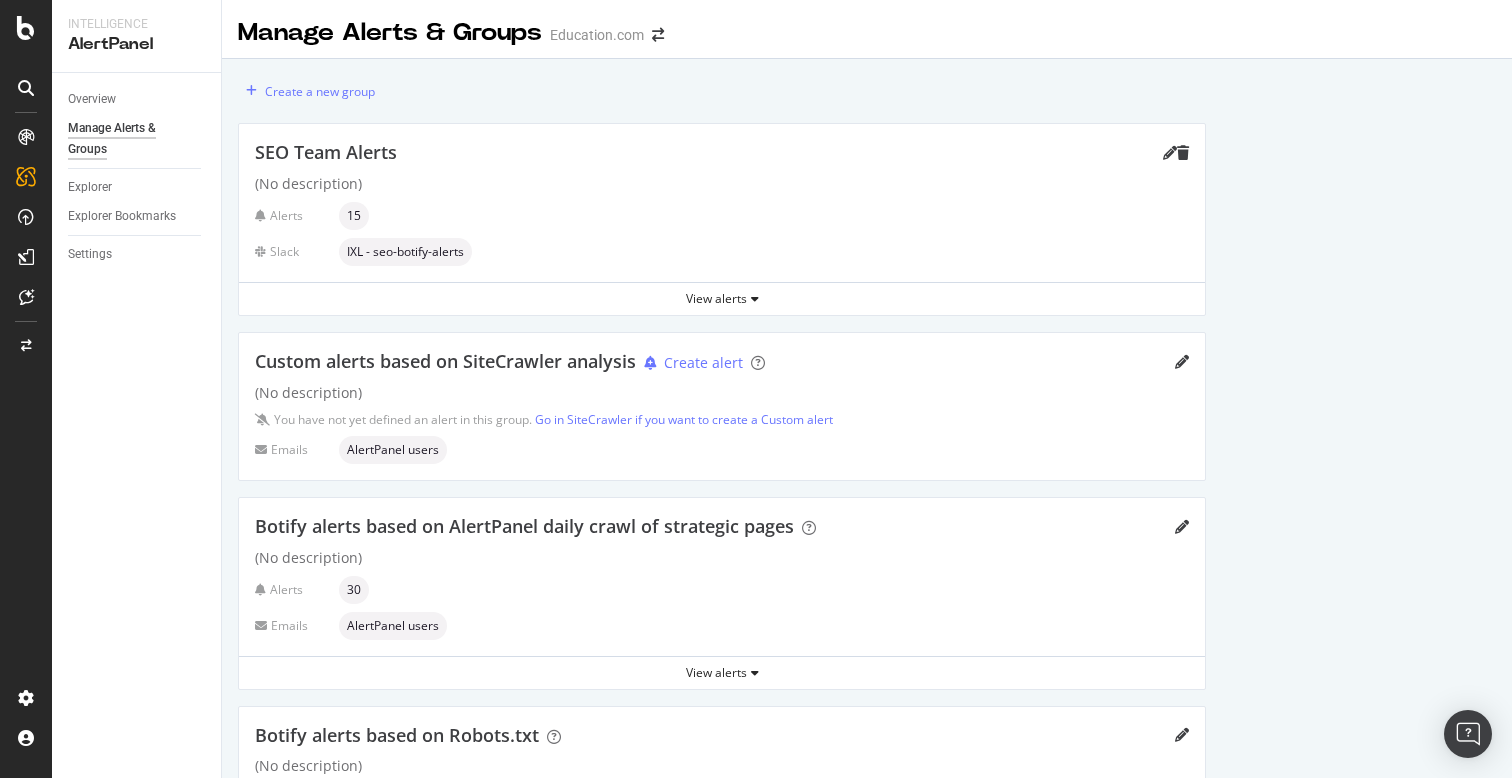 click on "Alert group successfully updated" at bounding box center (756, 787) 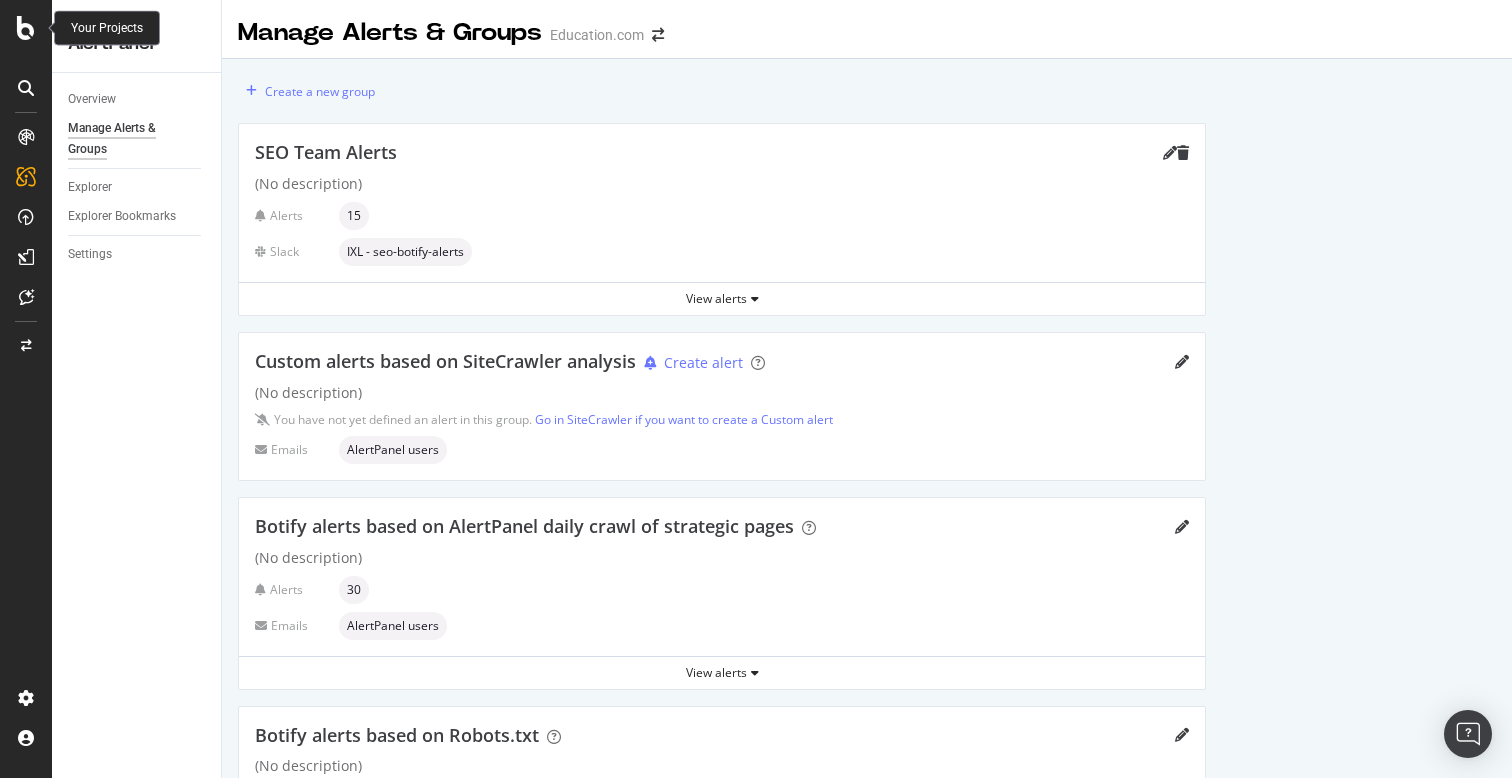 click at bounding box center [26, 28] 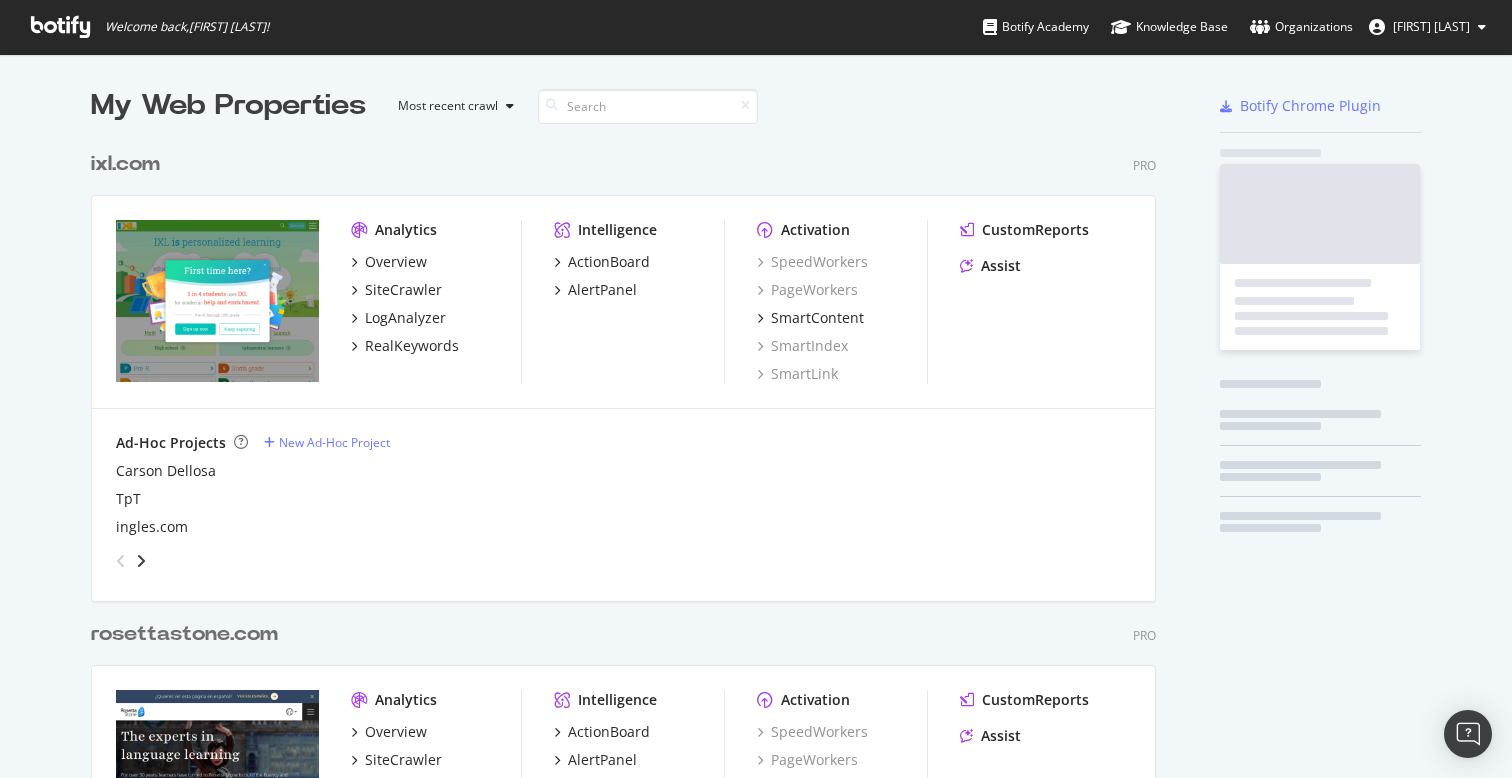 scroll, scrollTop: 1, scrollLeft: 1, axis: both 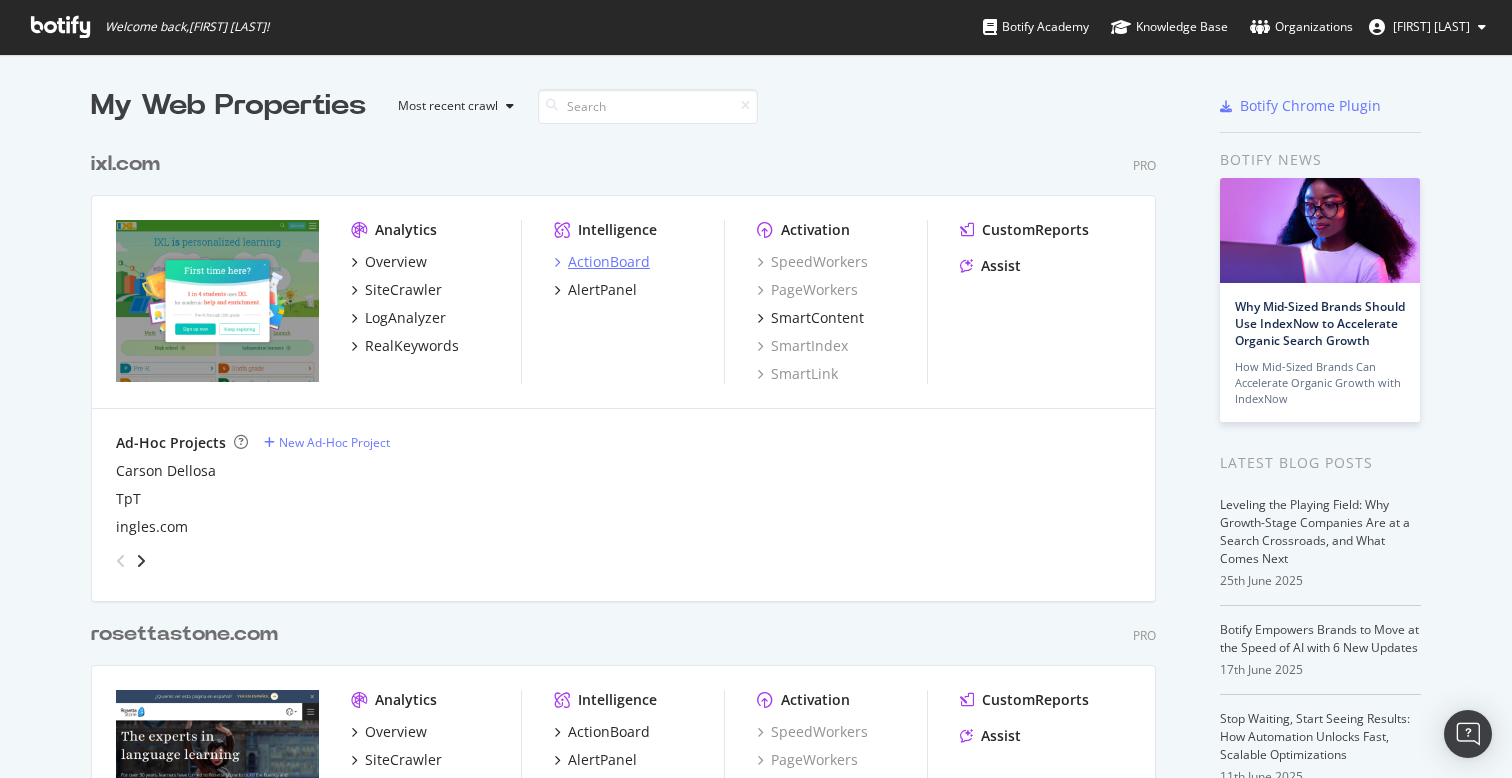 click on "ActionBoard" at bounding box center (609, 262) 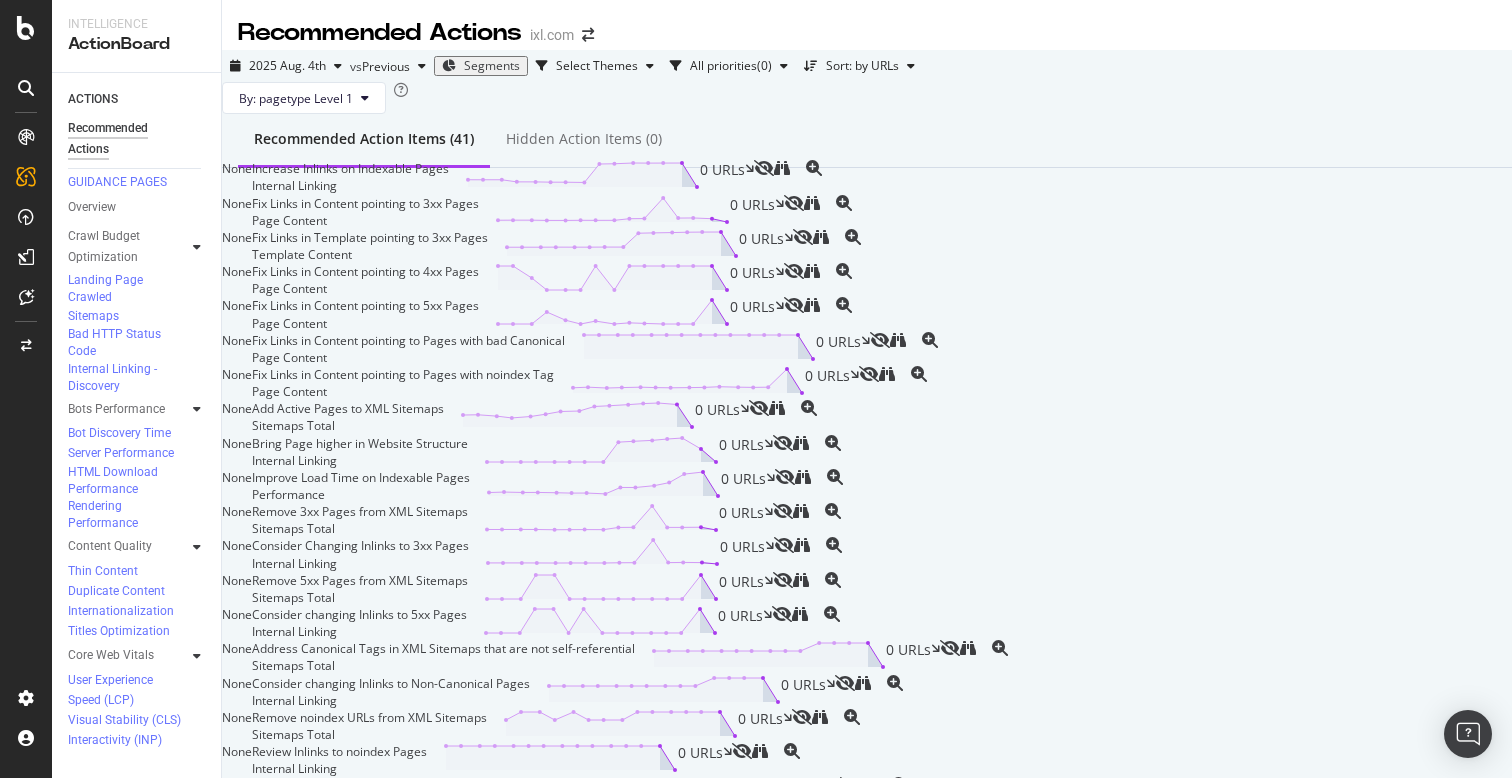scroll, scrollTop: 0, scrollLeft: 0, axis: both 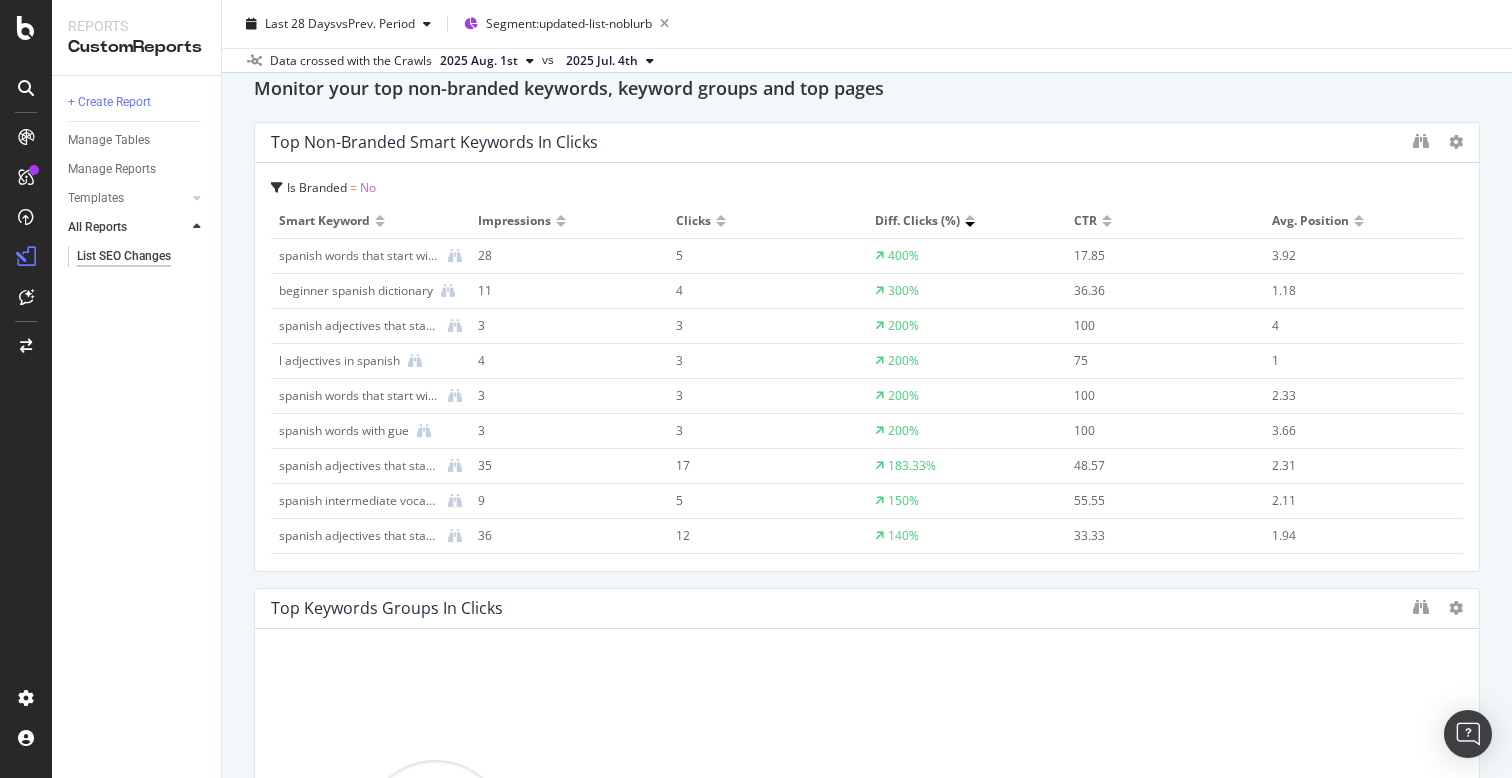 click on "spanish words that start with e" at bounding box center (359, 256) 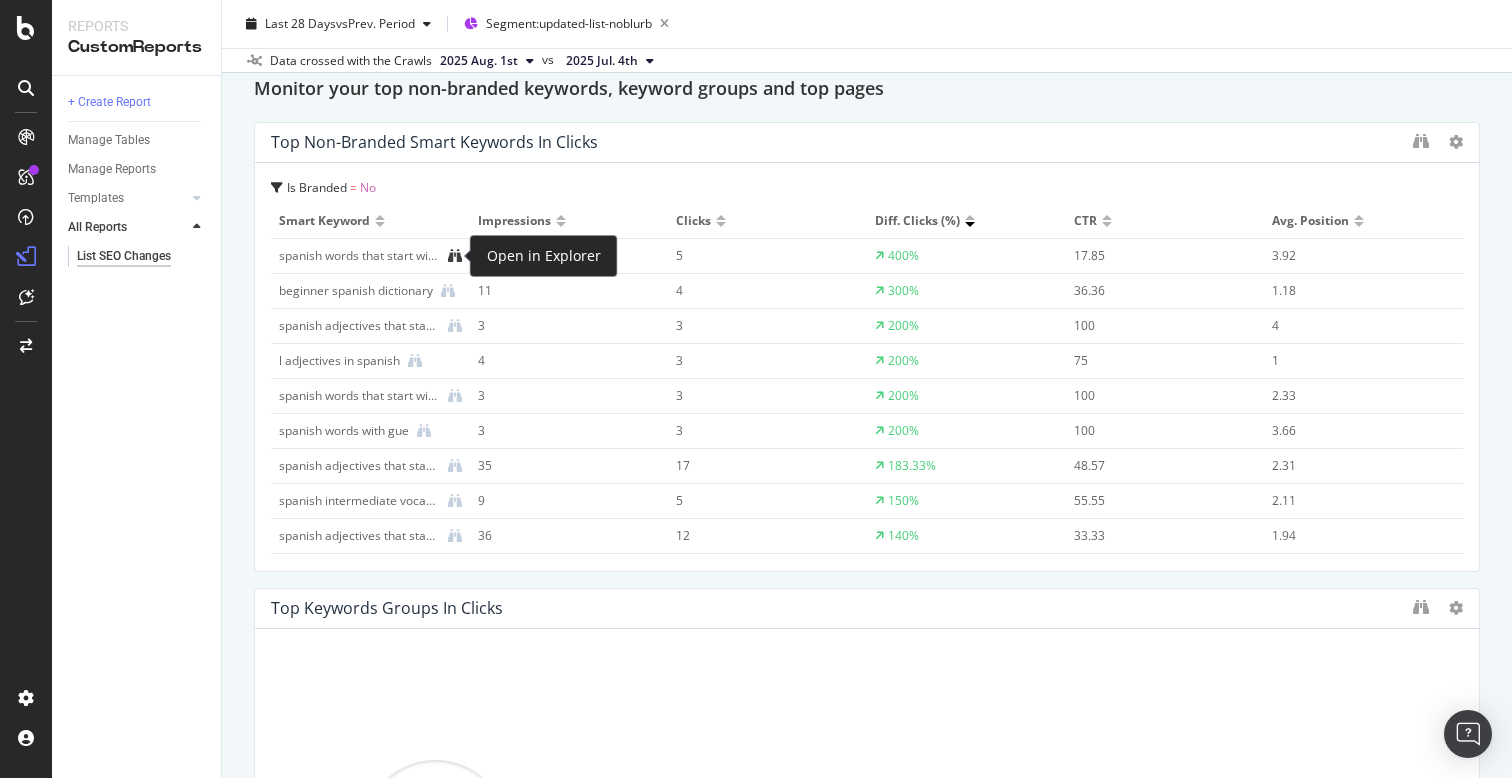 click at bounding box center (455, 256) 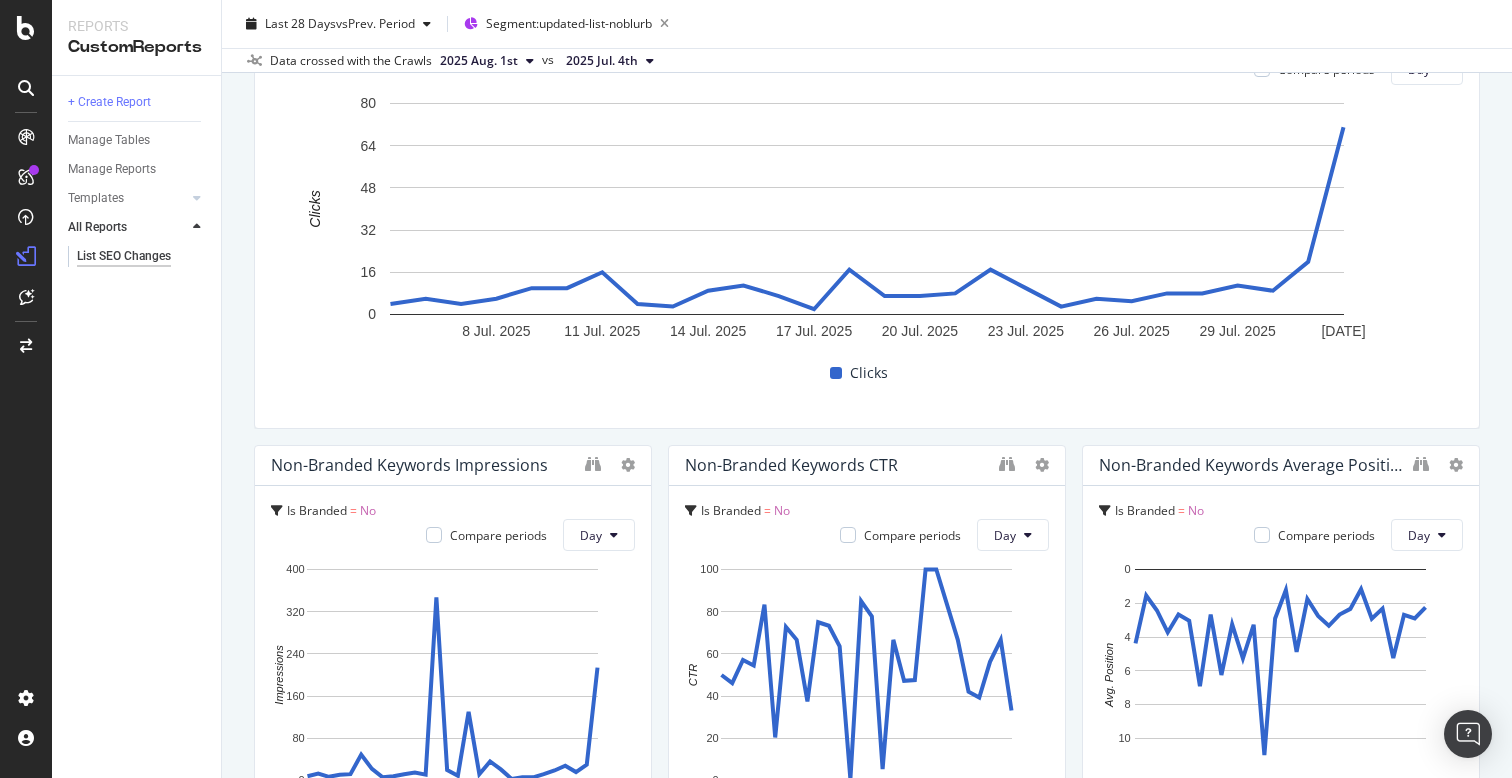 scroll, scrollTop: 1102, scrollLeft: 0, axis: vertical 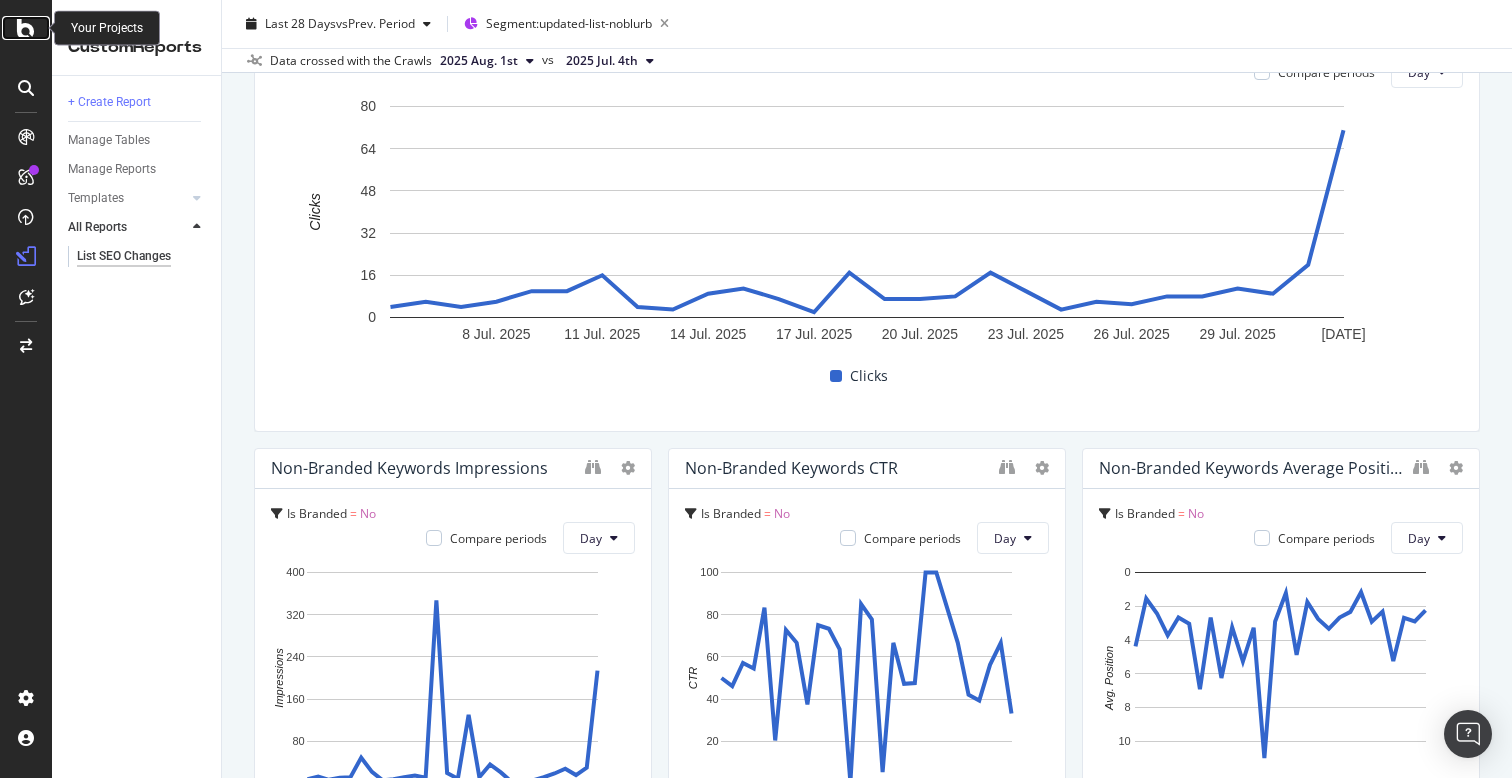 click at bounding box center [26, 28] 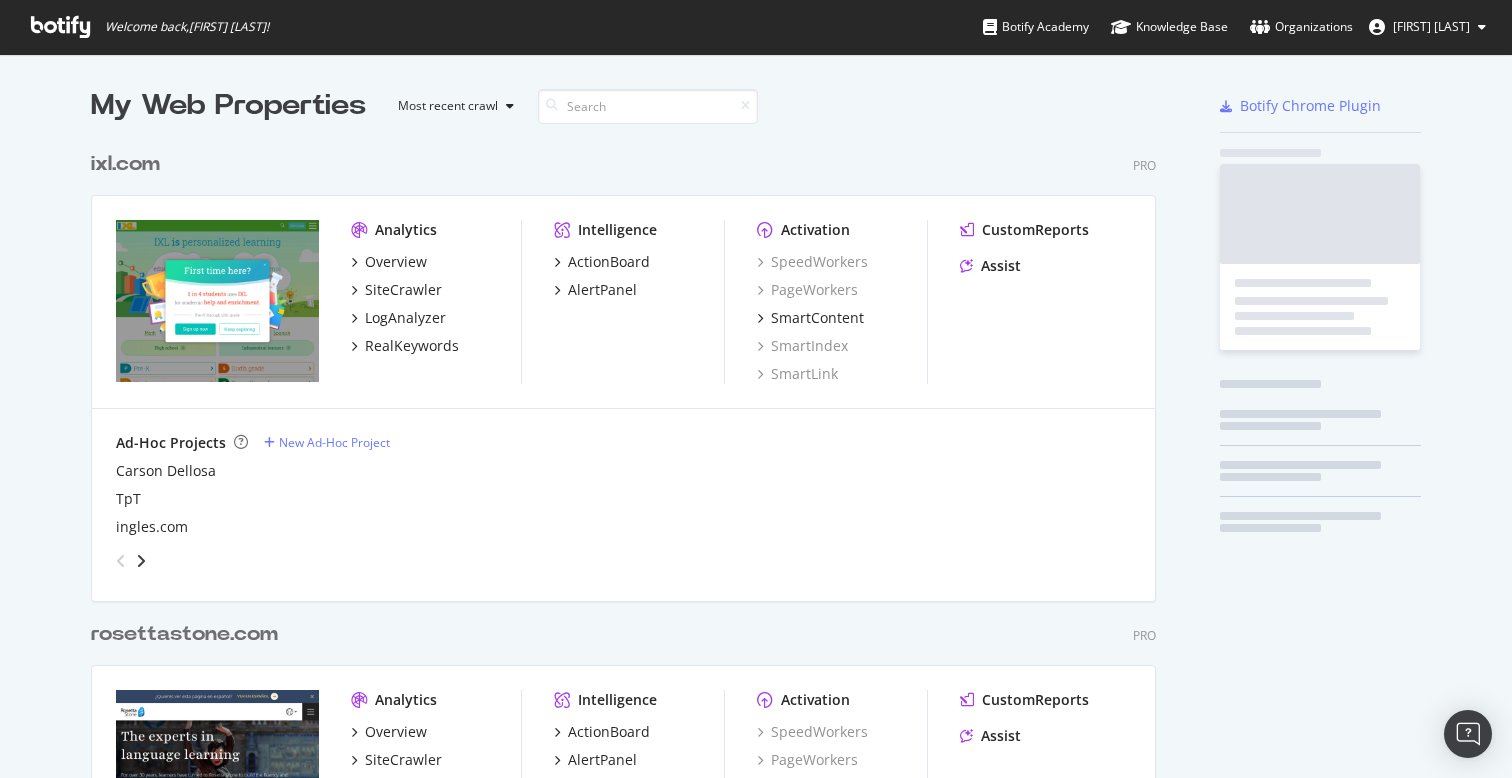 scroll, scrollTop: 1, scrollLeft: 1, axis: both 